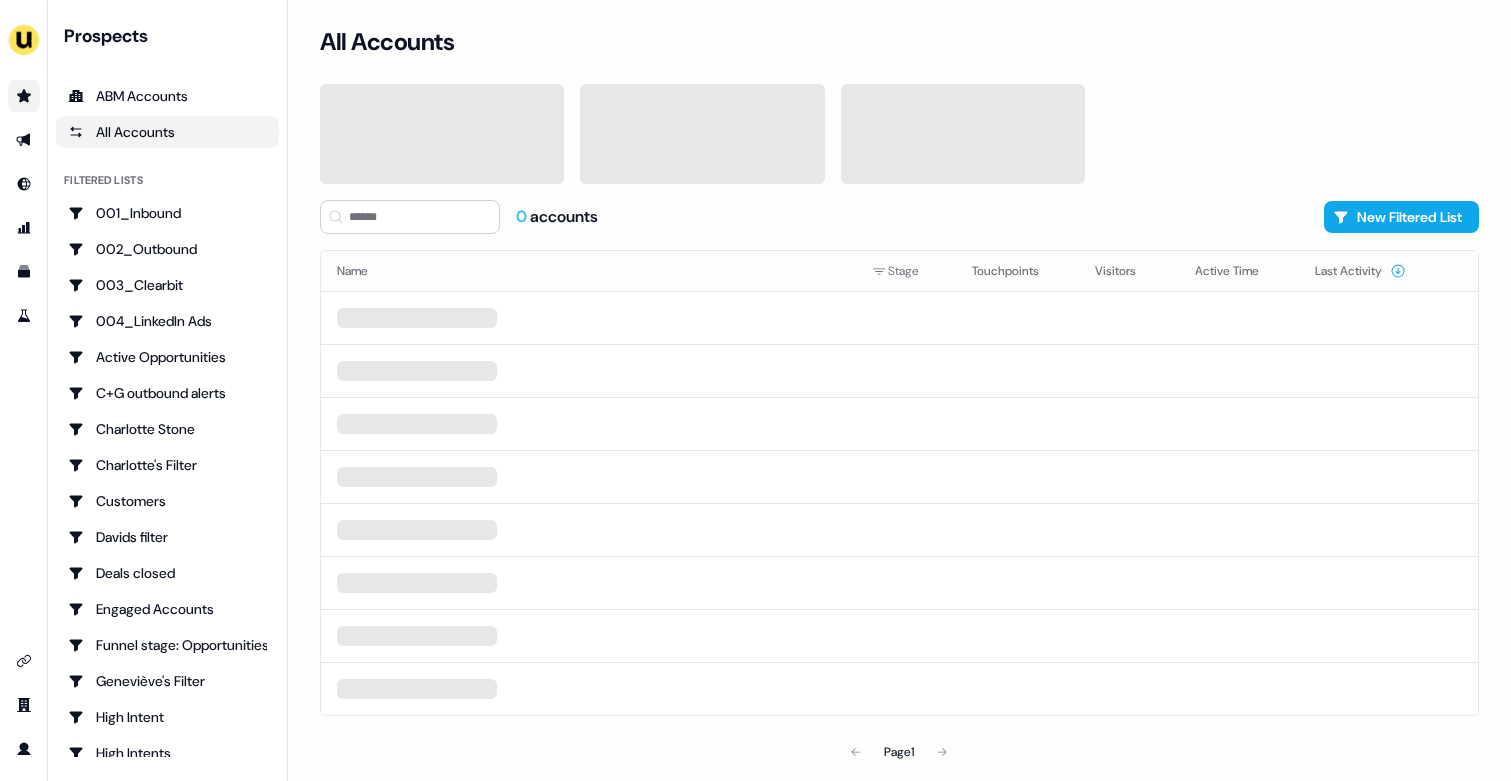 scroll, scrollTop: 0, scrollLeft: 0, axis: both 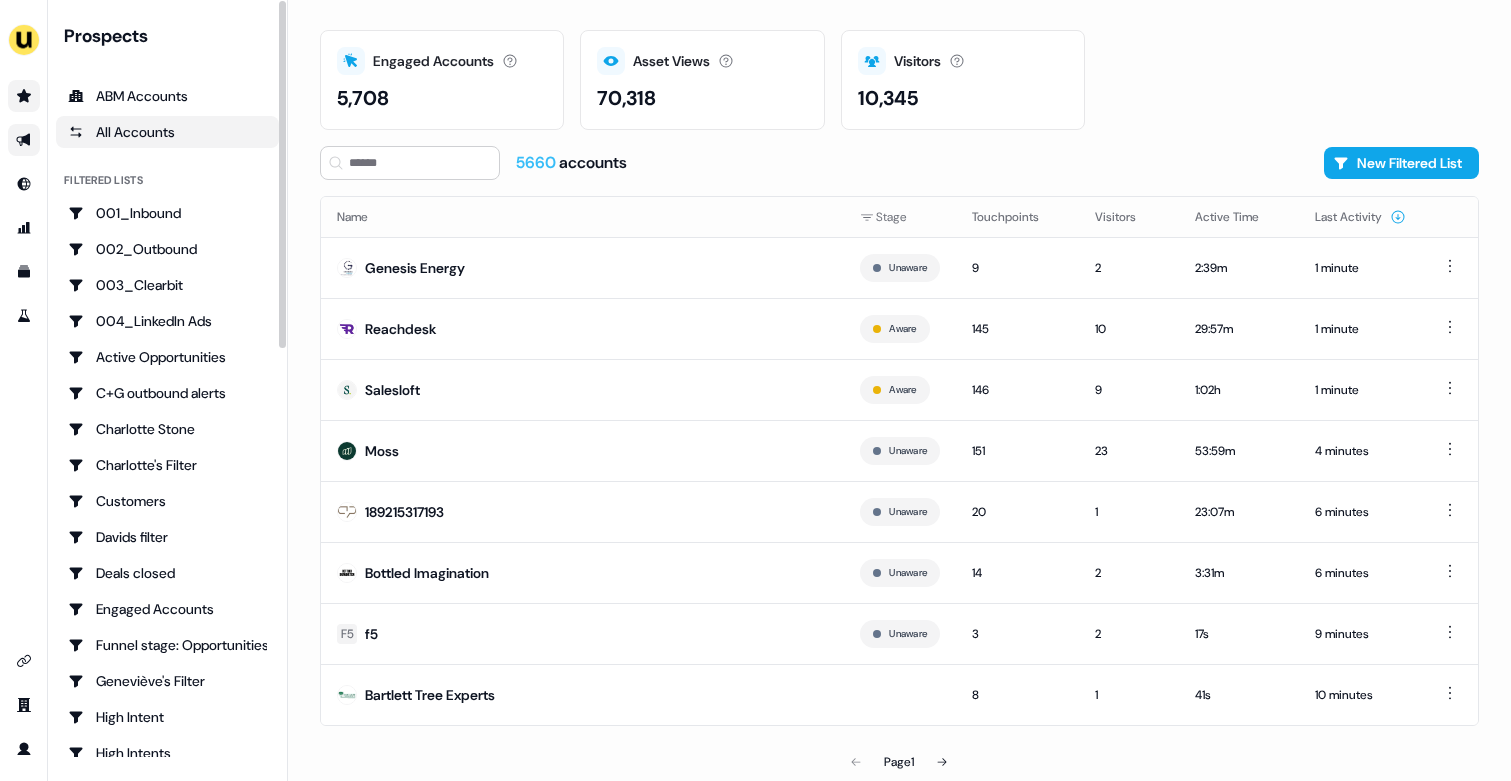 click 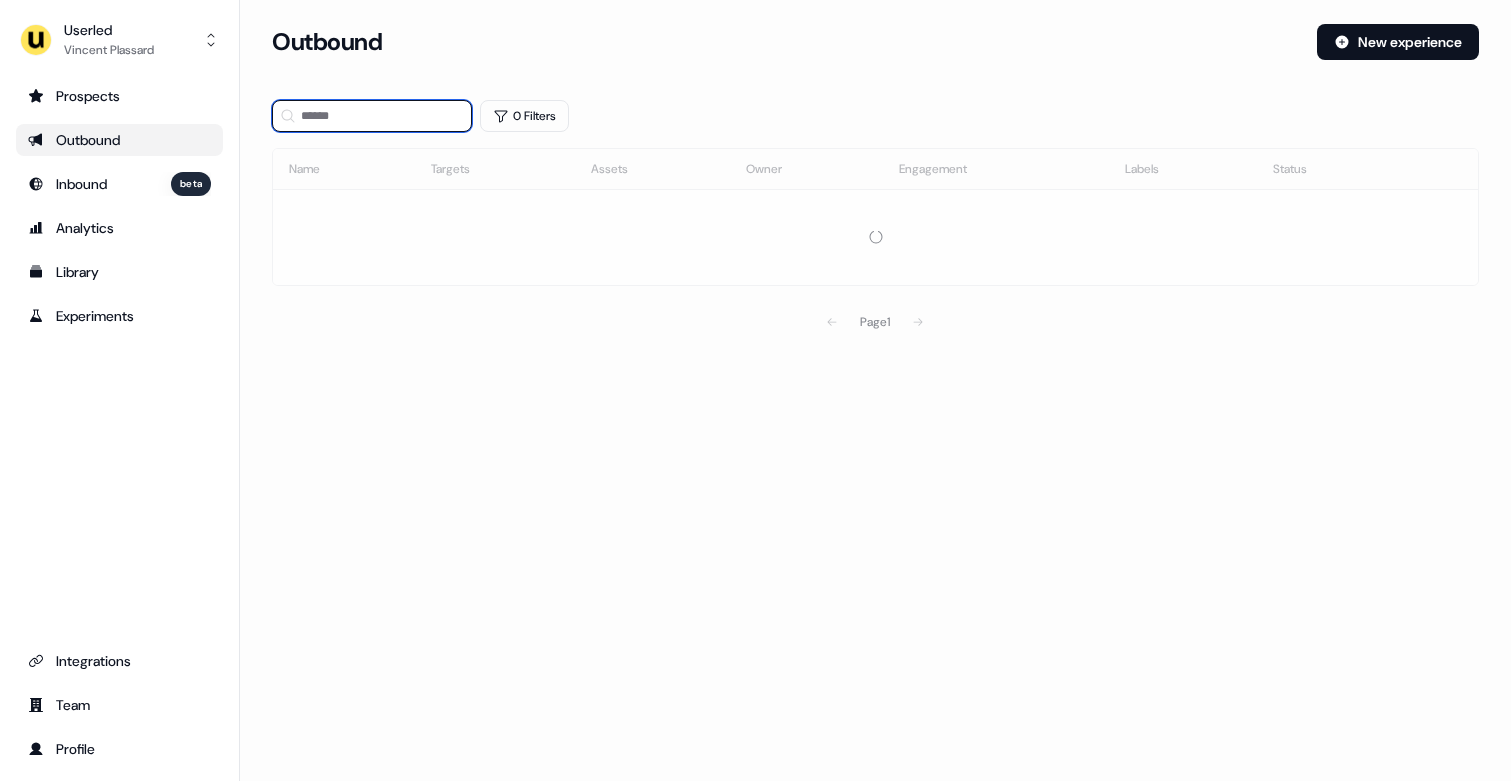 click at bounding box center (372, 116) 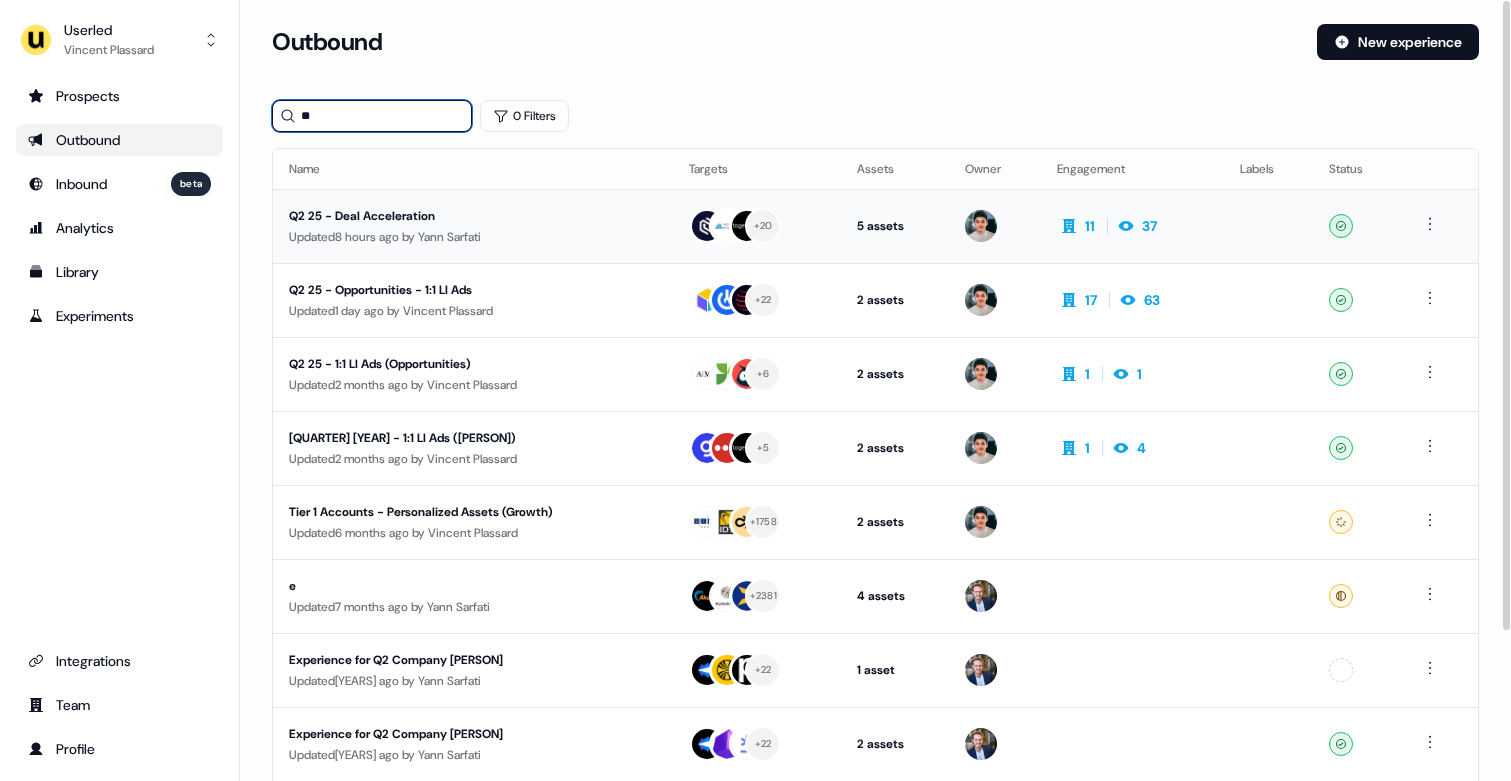 type on "**" 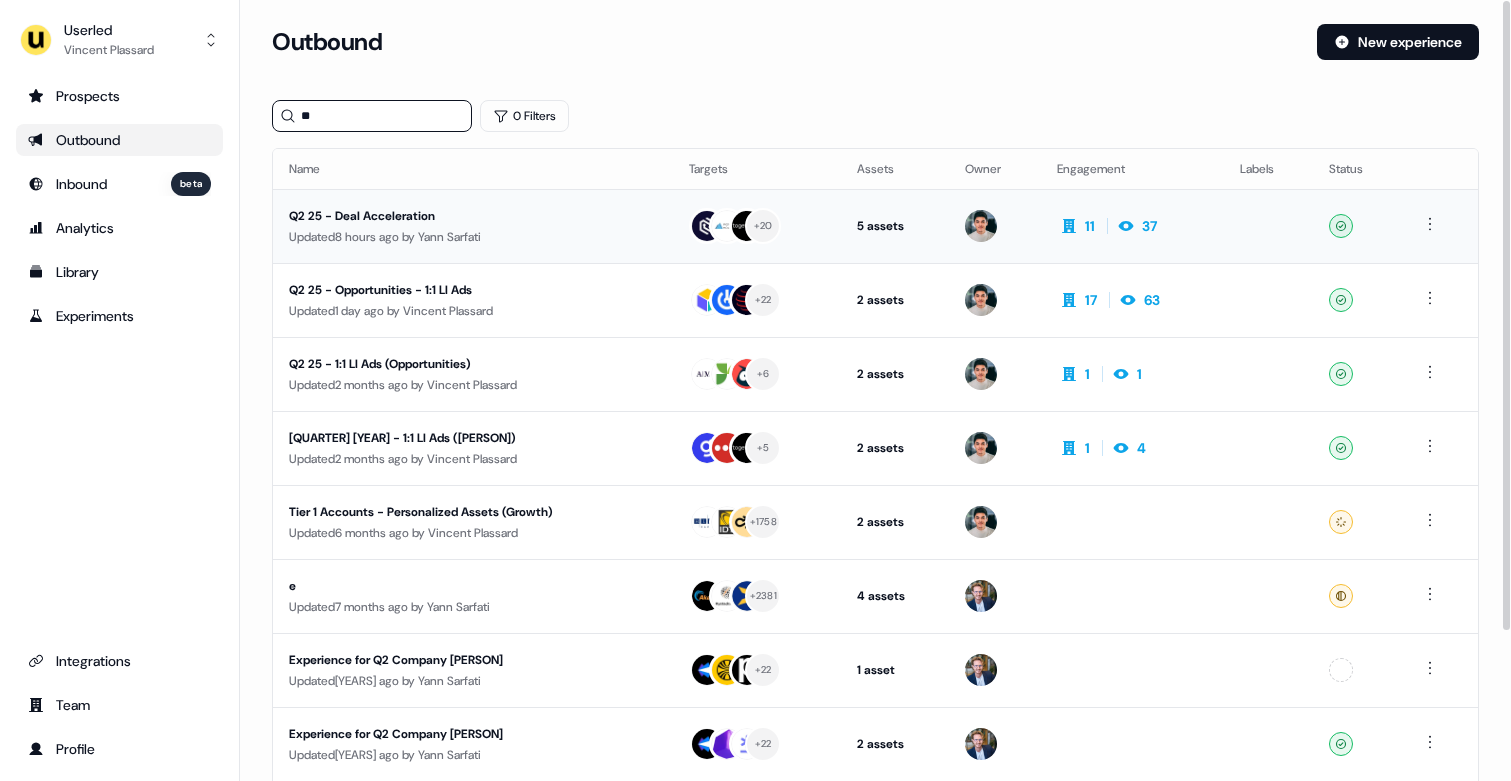 click on "Updated [TIME] by [PERSON] [LASTNAME]" at bounding box center [473, 237] 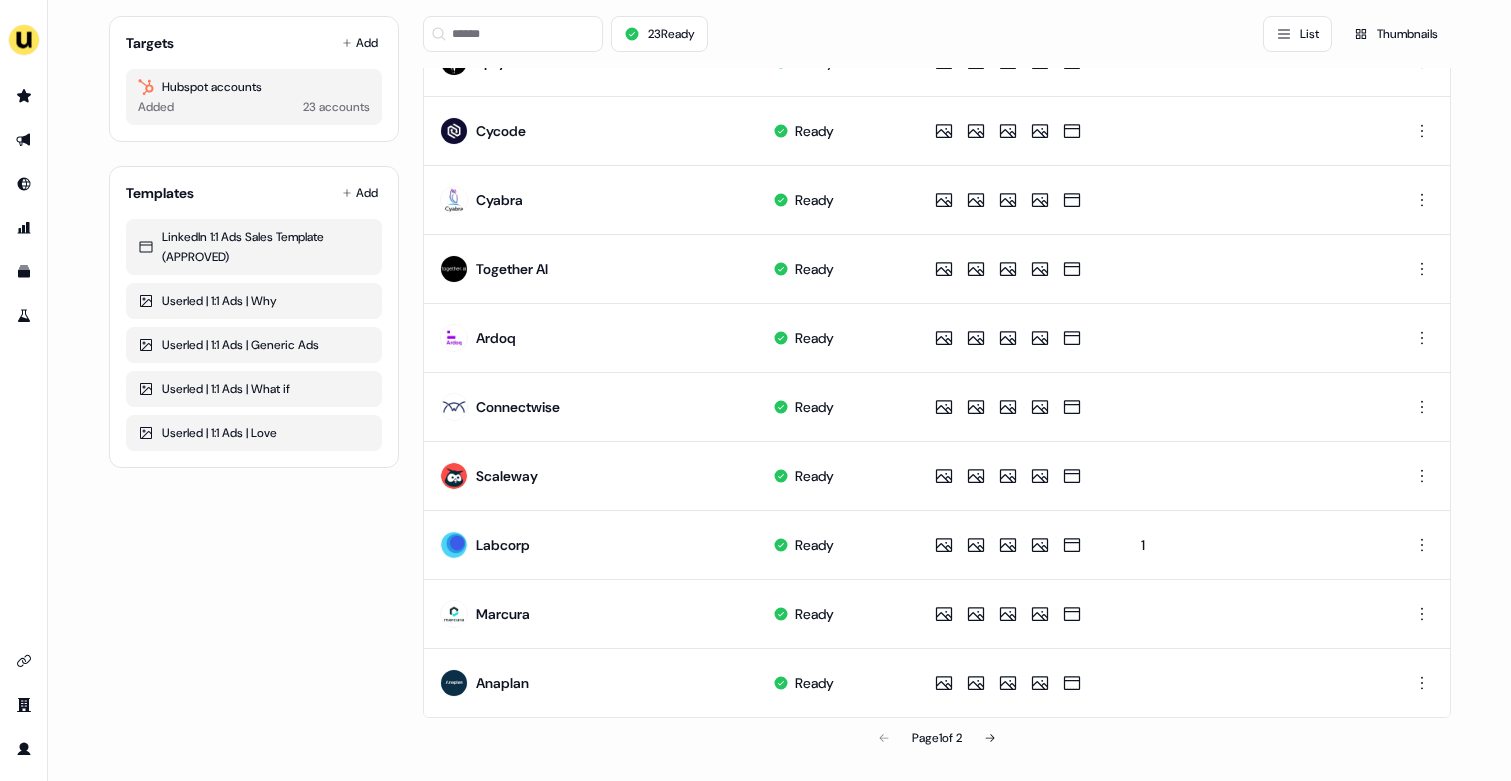 scroll, scrollTop: 0, scrollLeft: 0, axis: both 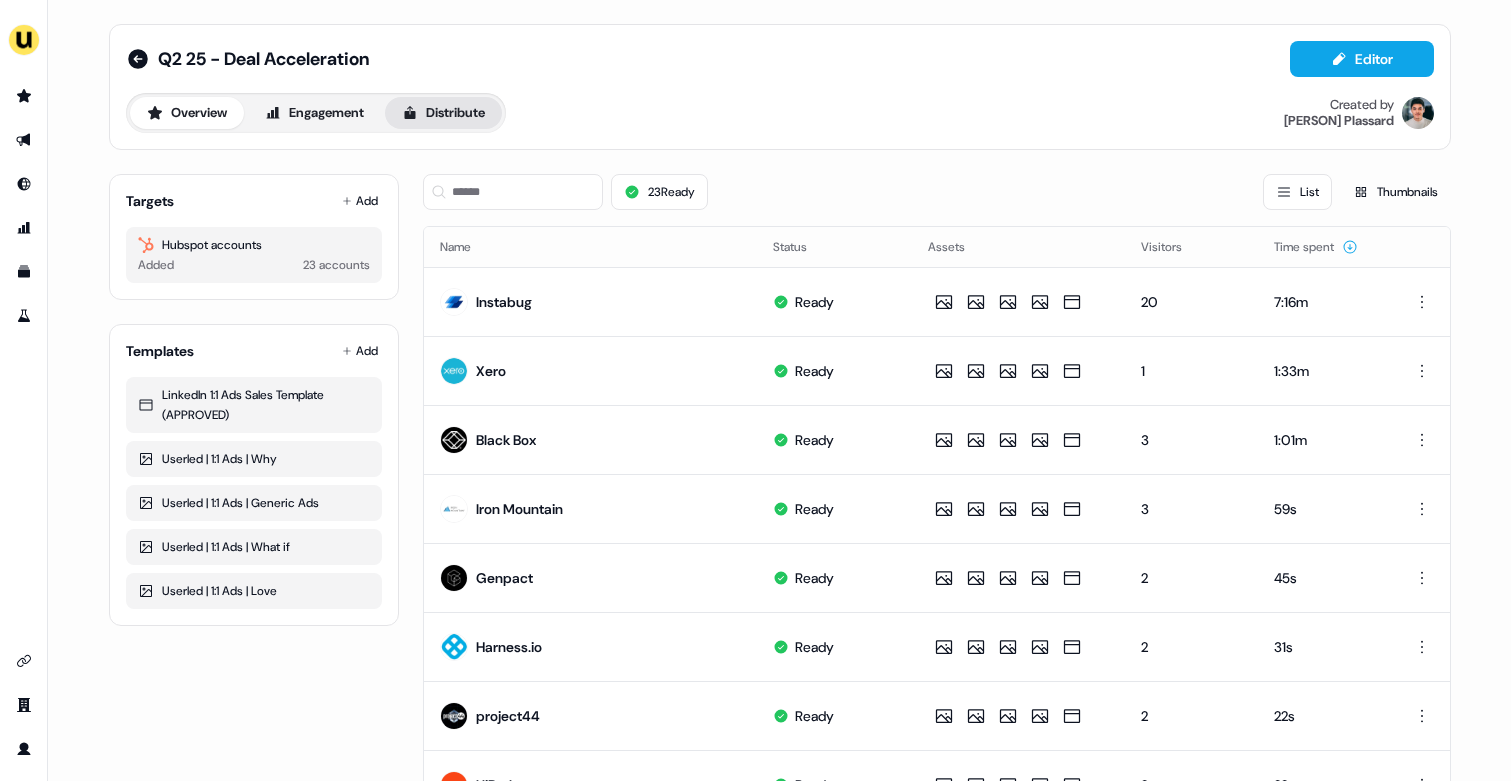 click on "Distribute" at bounding box center (443, 113) 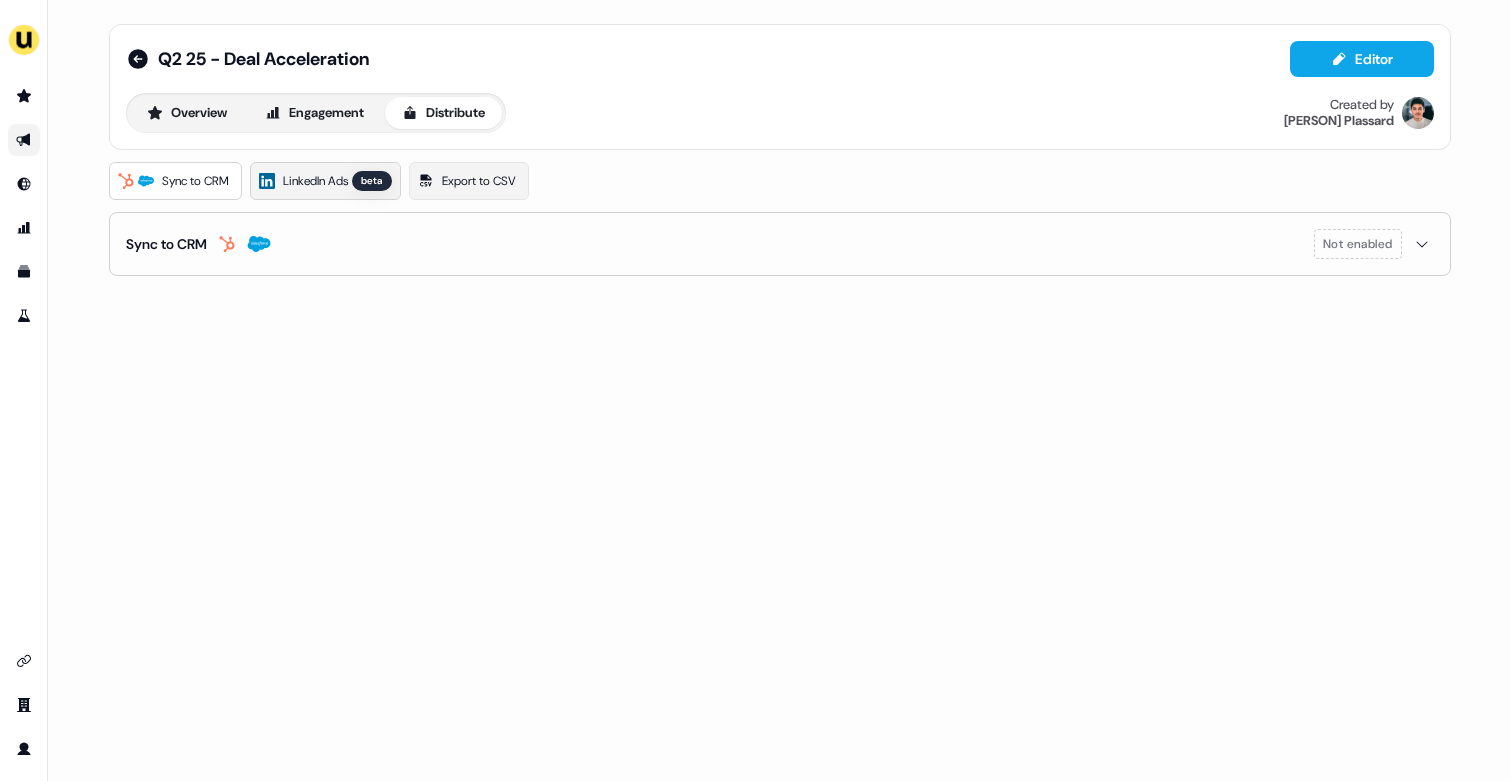 click on "LinkedIn Ads" at bounding box center (315, 181) 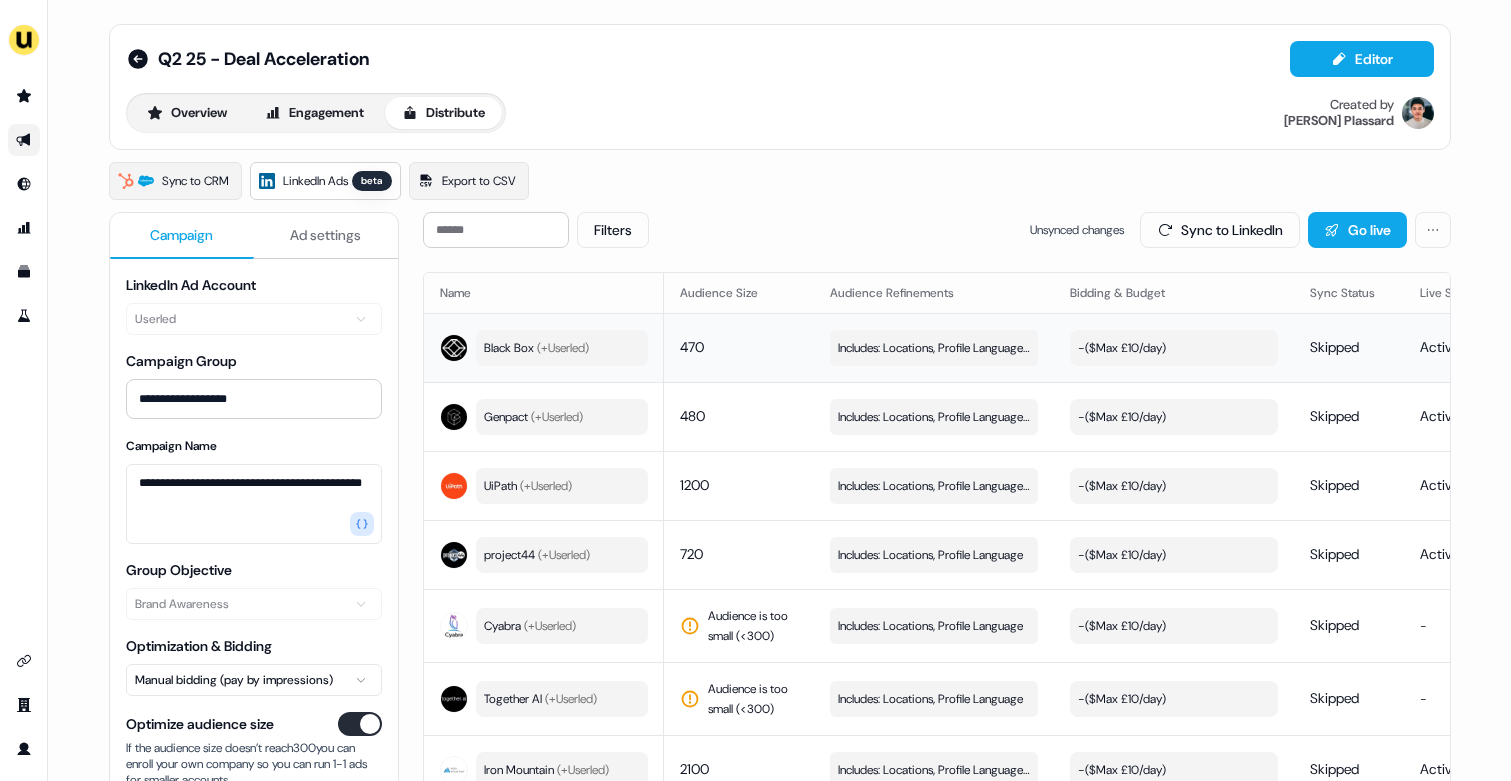 click on "-  ($ Max £10/day )" at bounding box center (1174, 348) 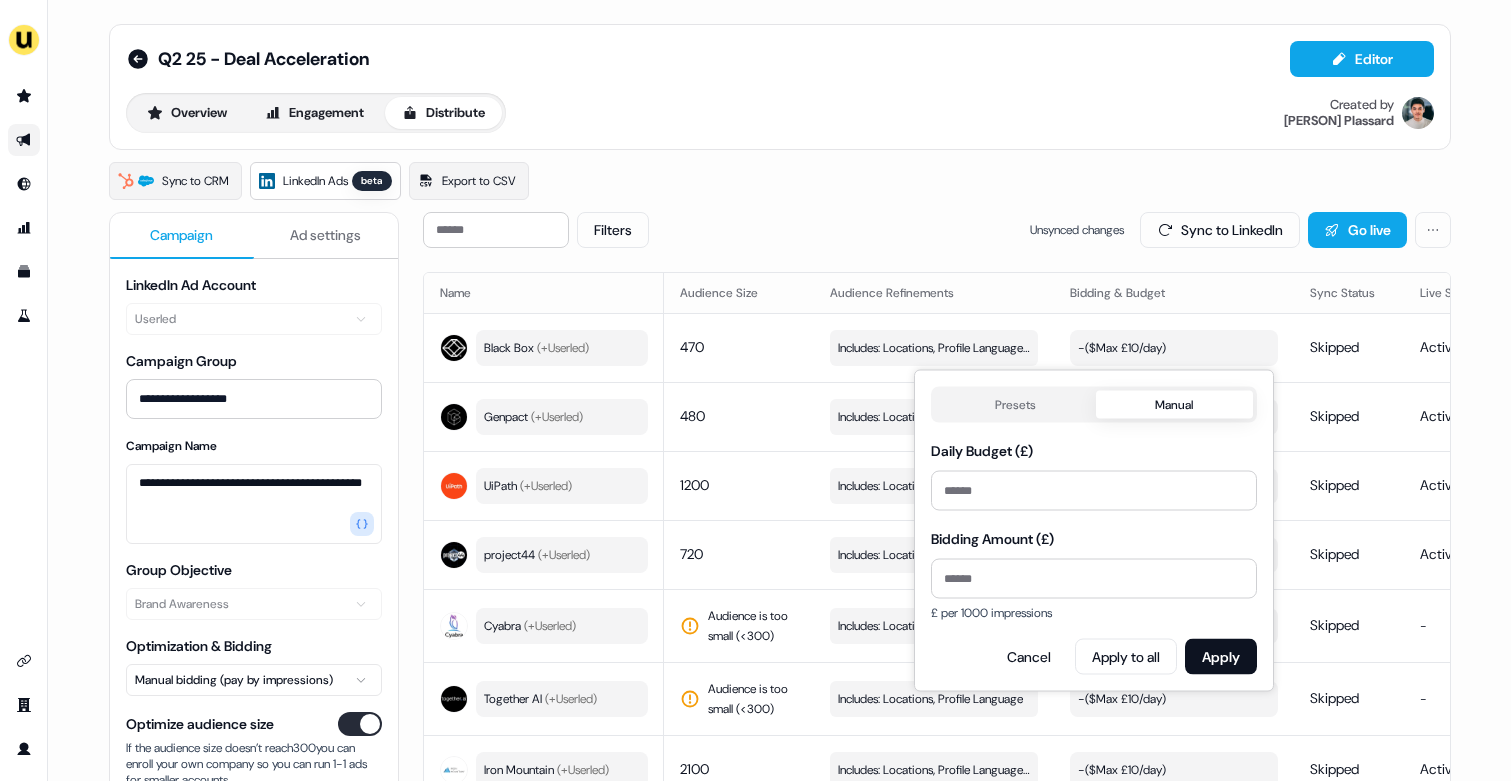 click on "Presets" at bounding box center [1015, 405] 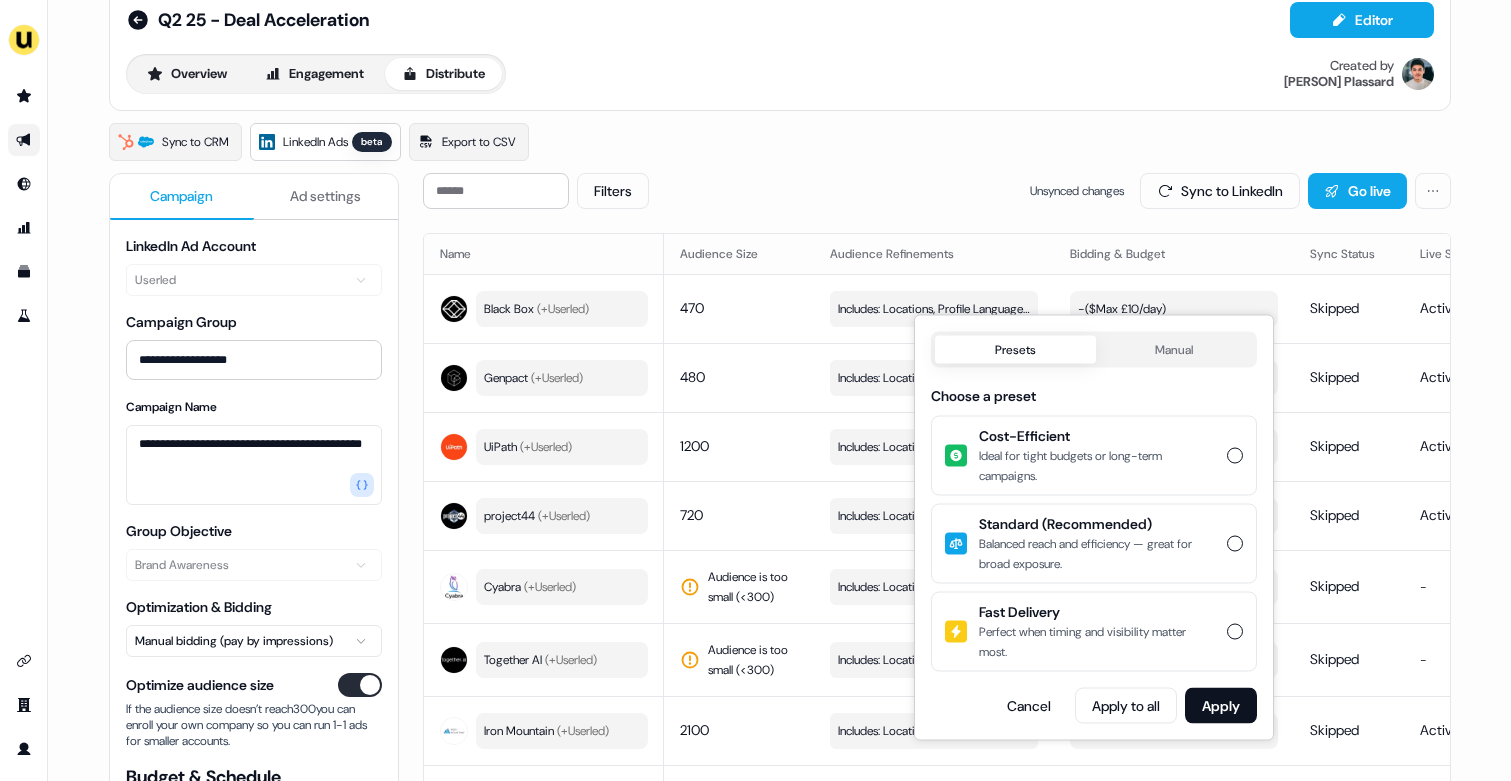 scroll, scrollTop: 55, scrollLeft: 0, axis: vertical 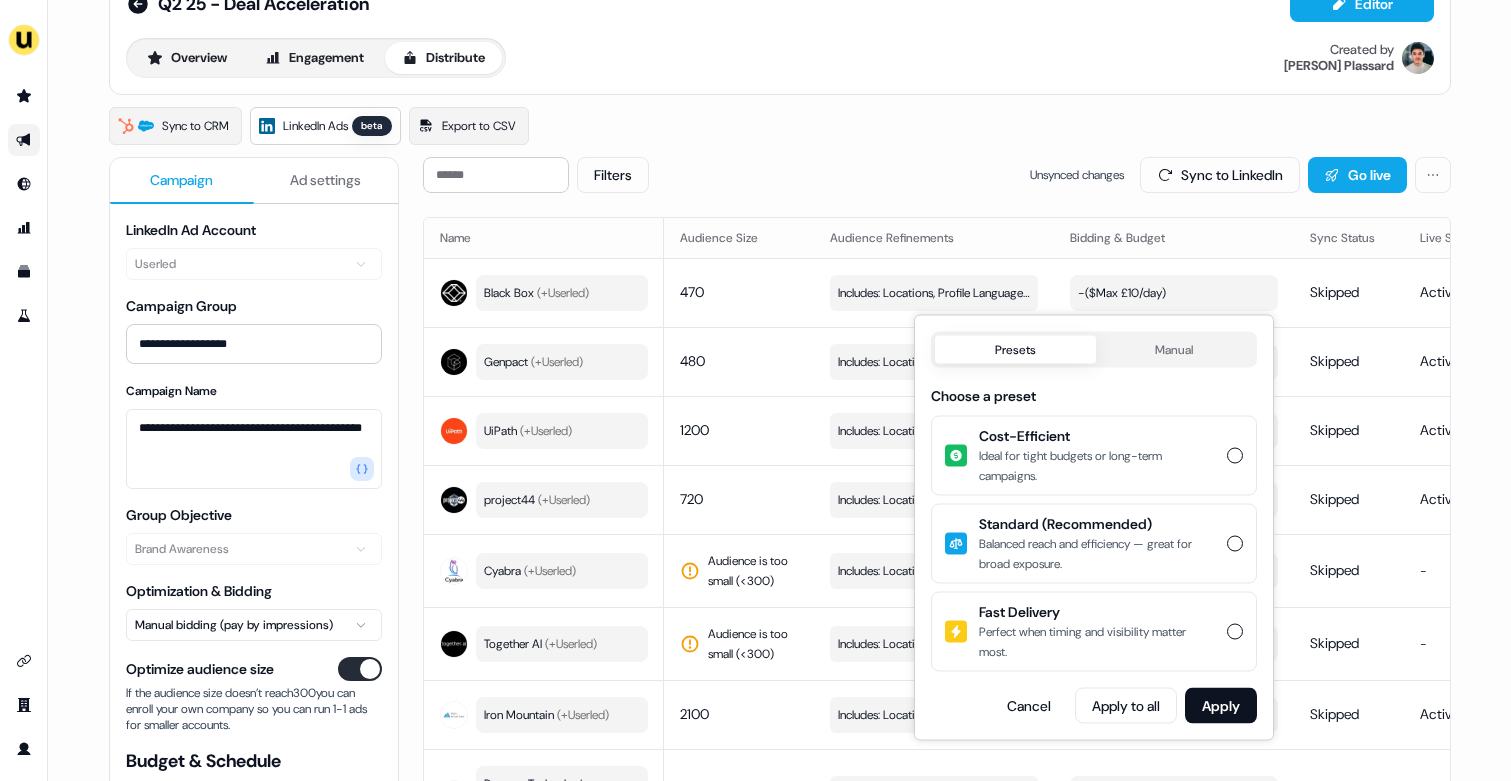 type 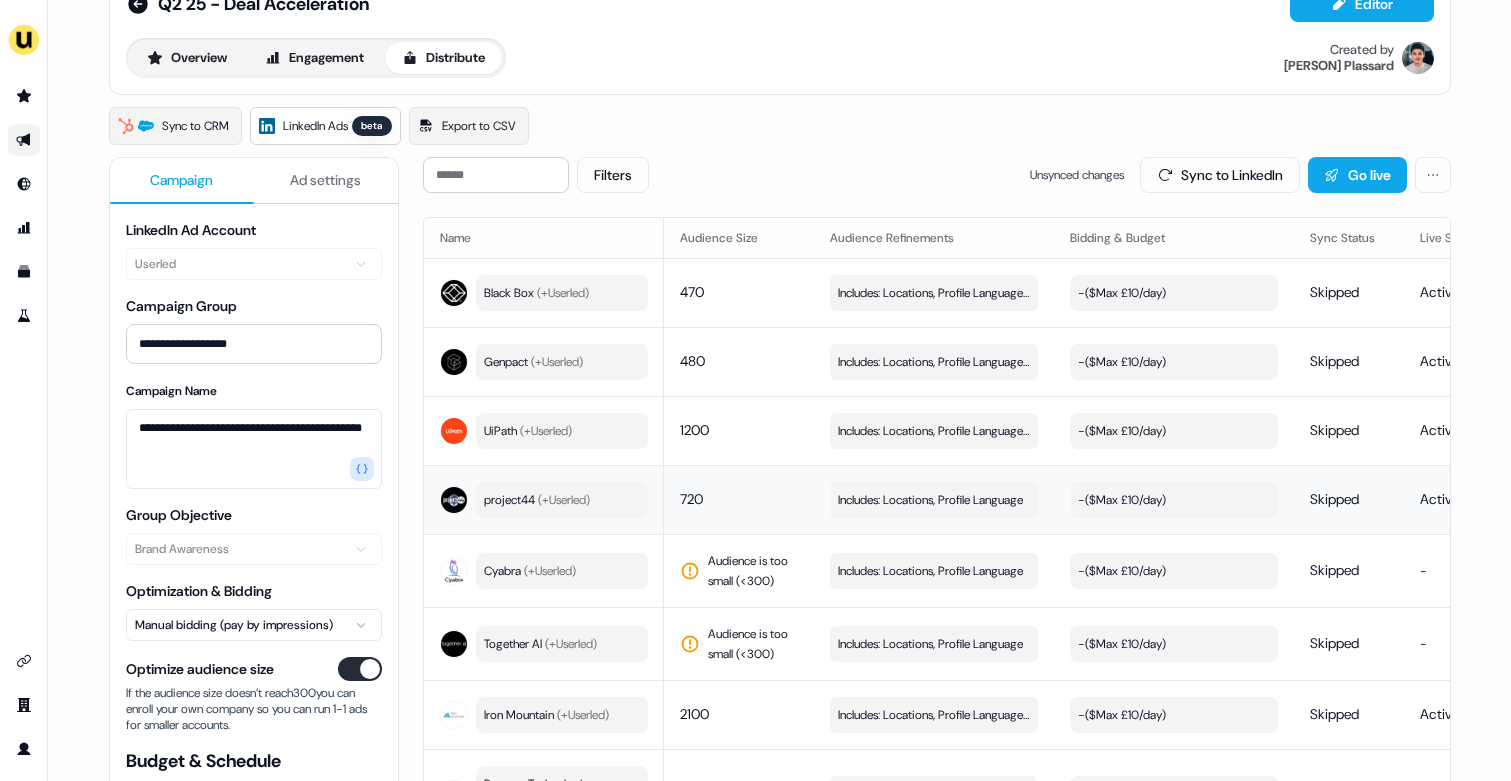 type 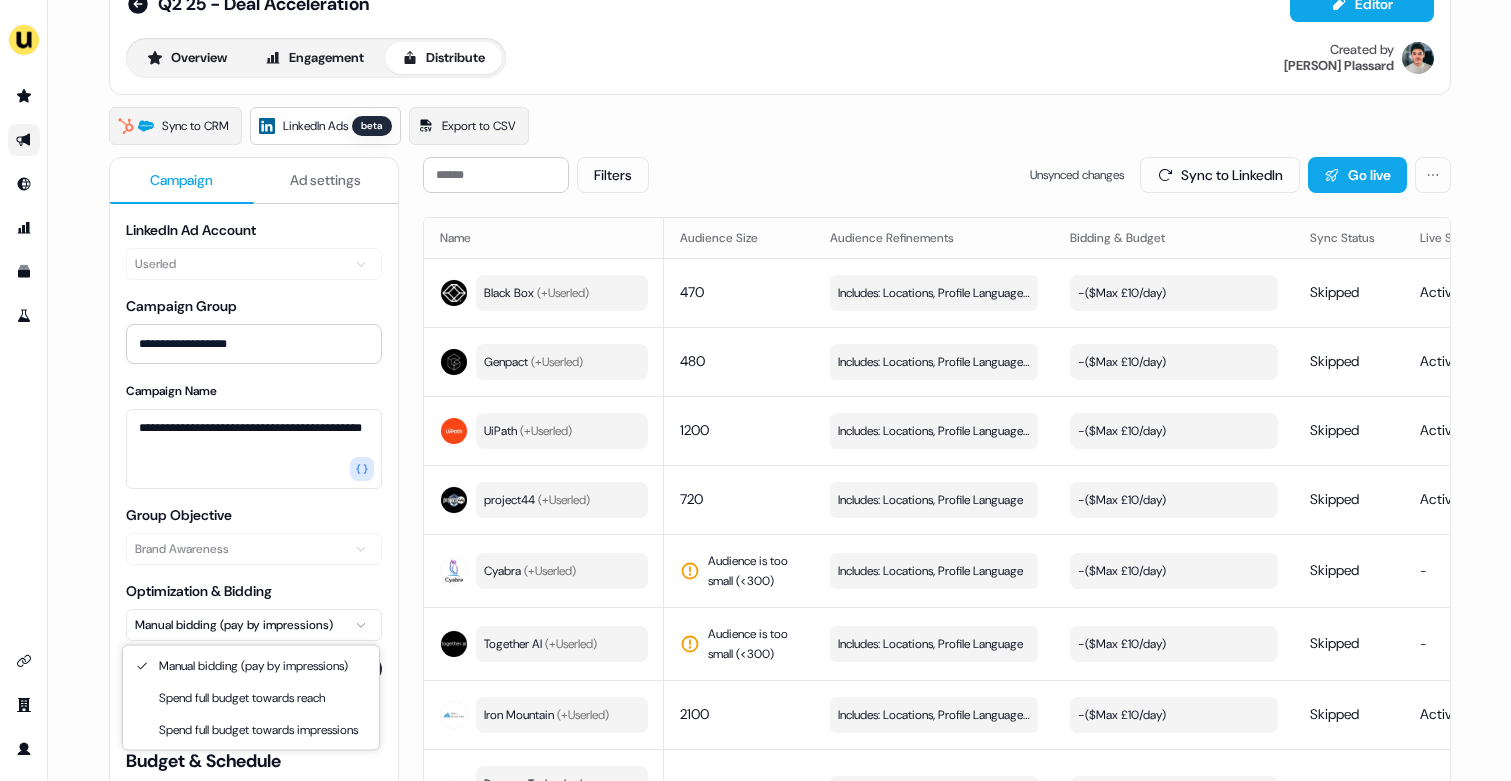 click on "**********" at bounding box center [755, 390] 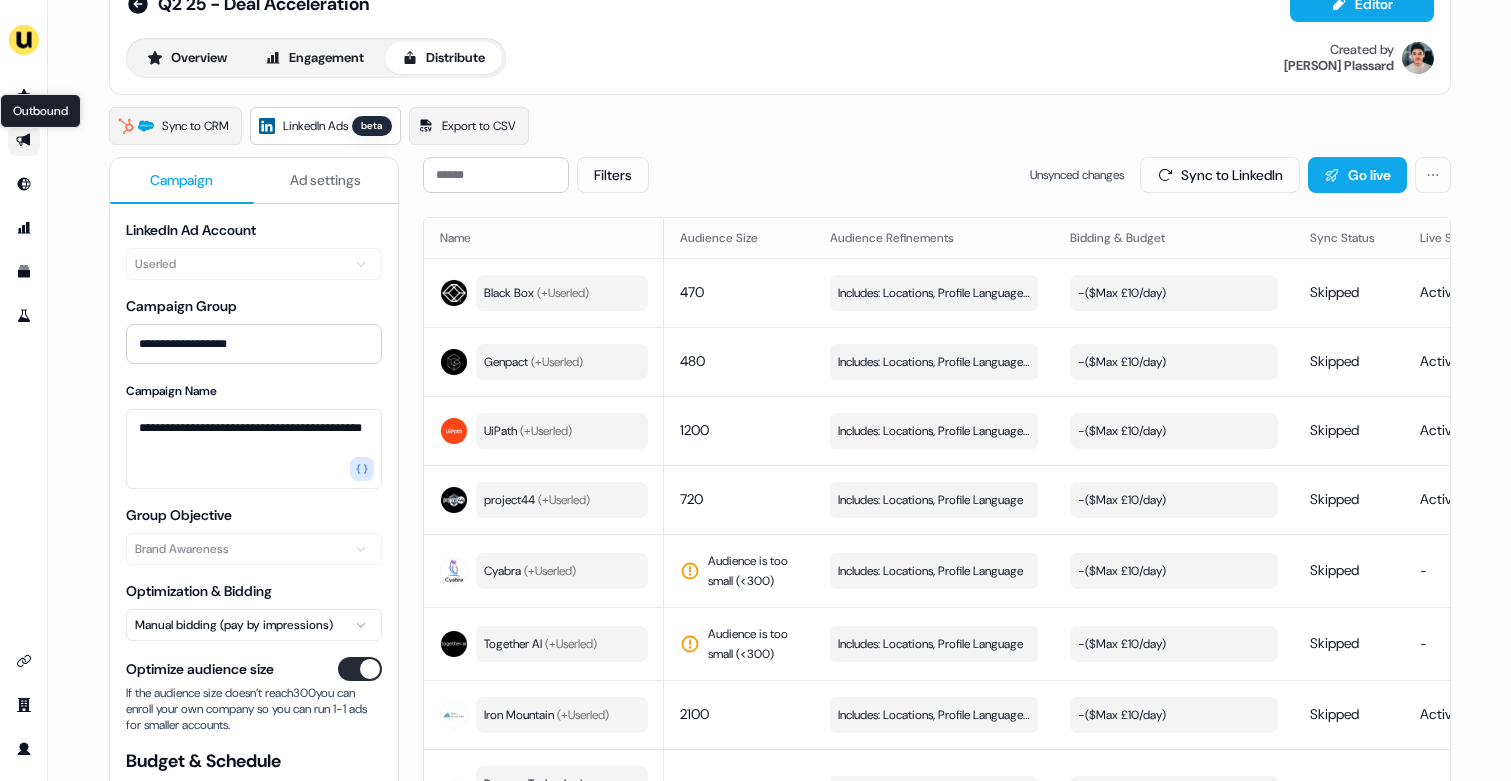 click 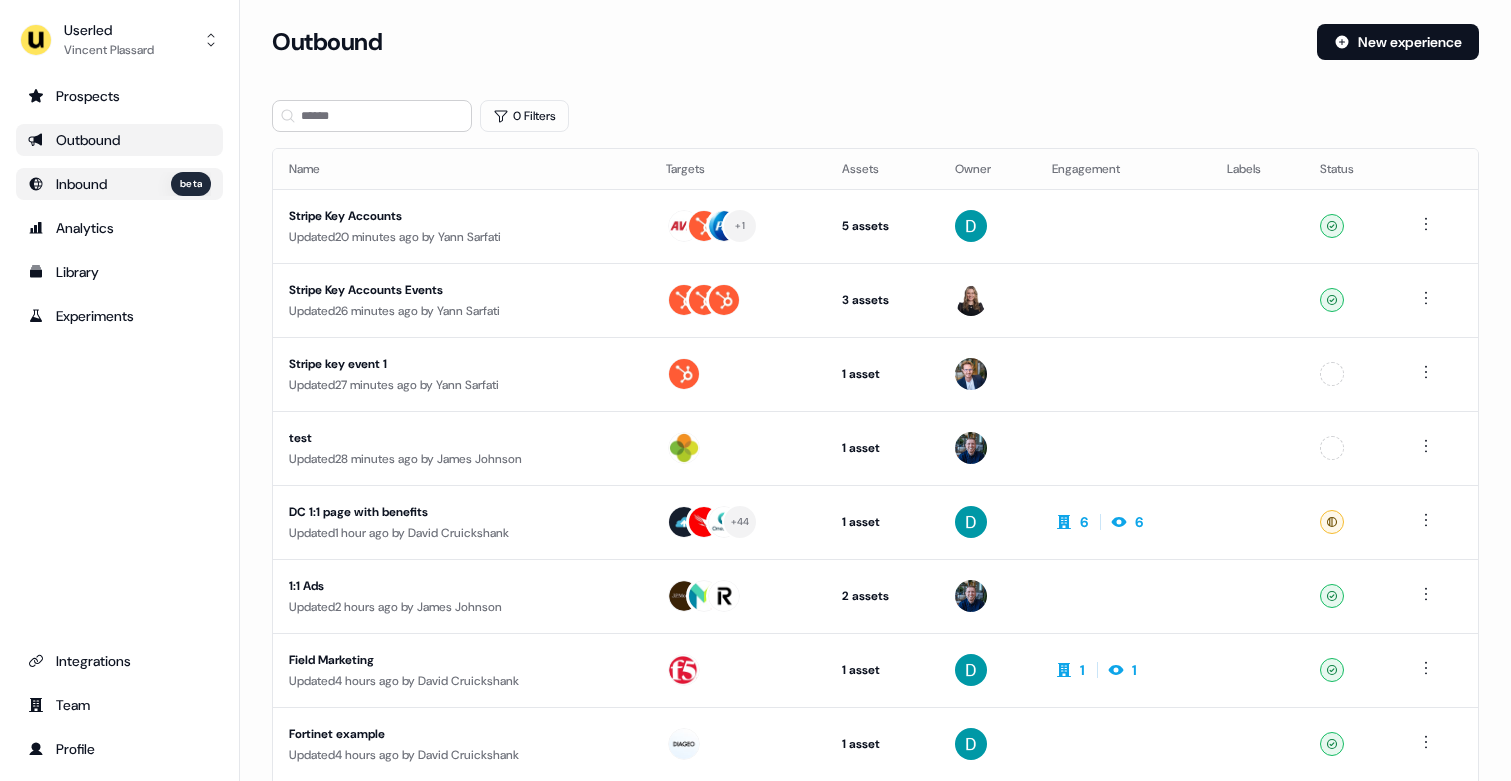 scroll, scrollTop: 0, scrollLeft: 0, axis: both 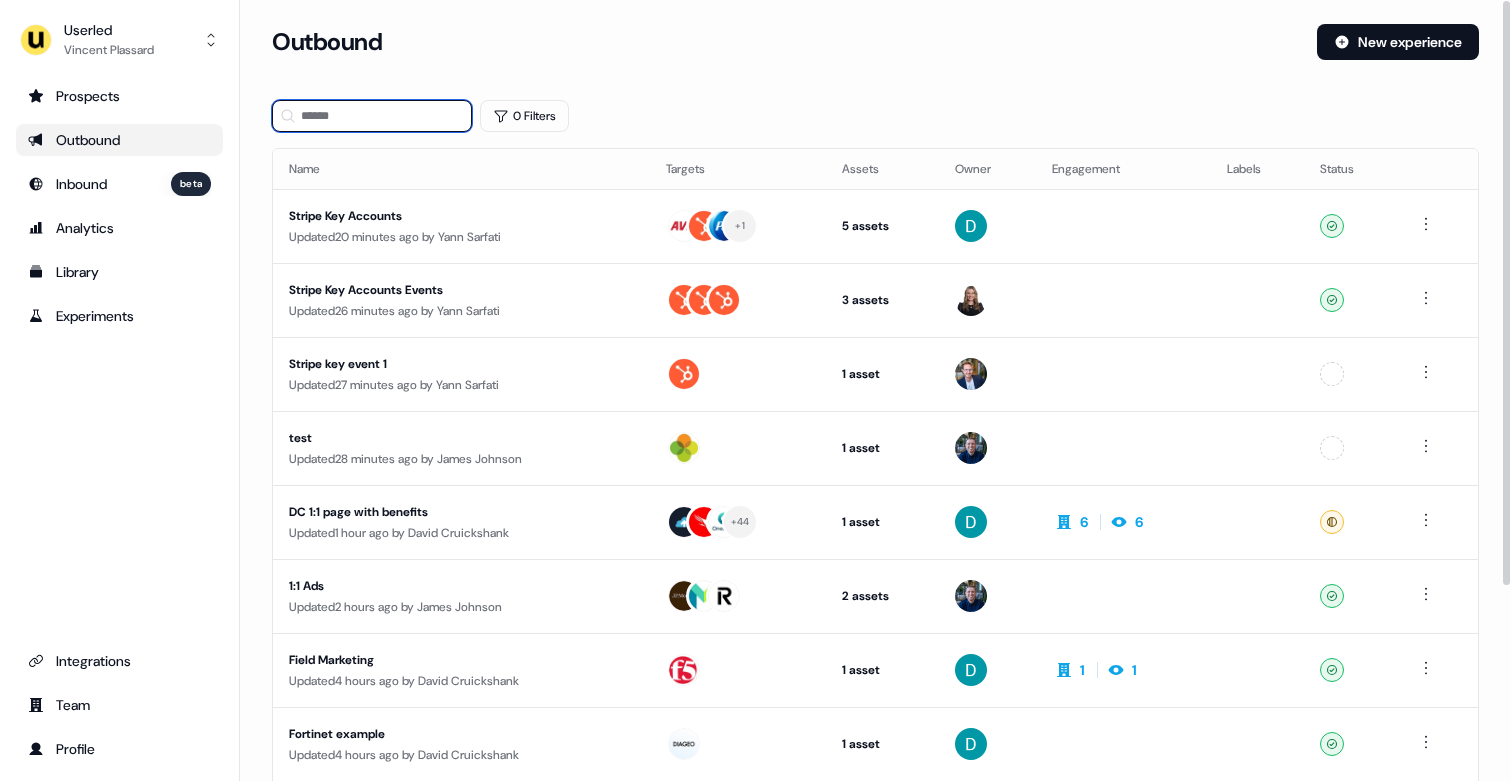 click at bounding box center (372, 116) 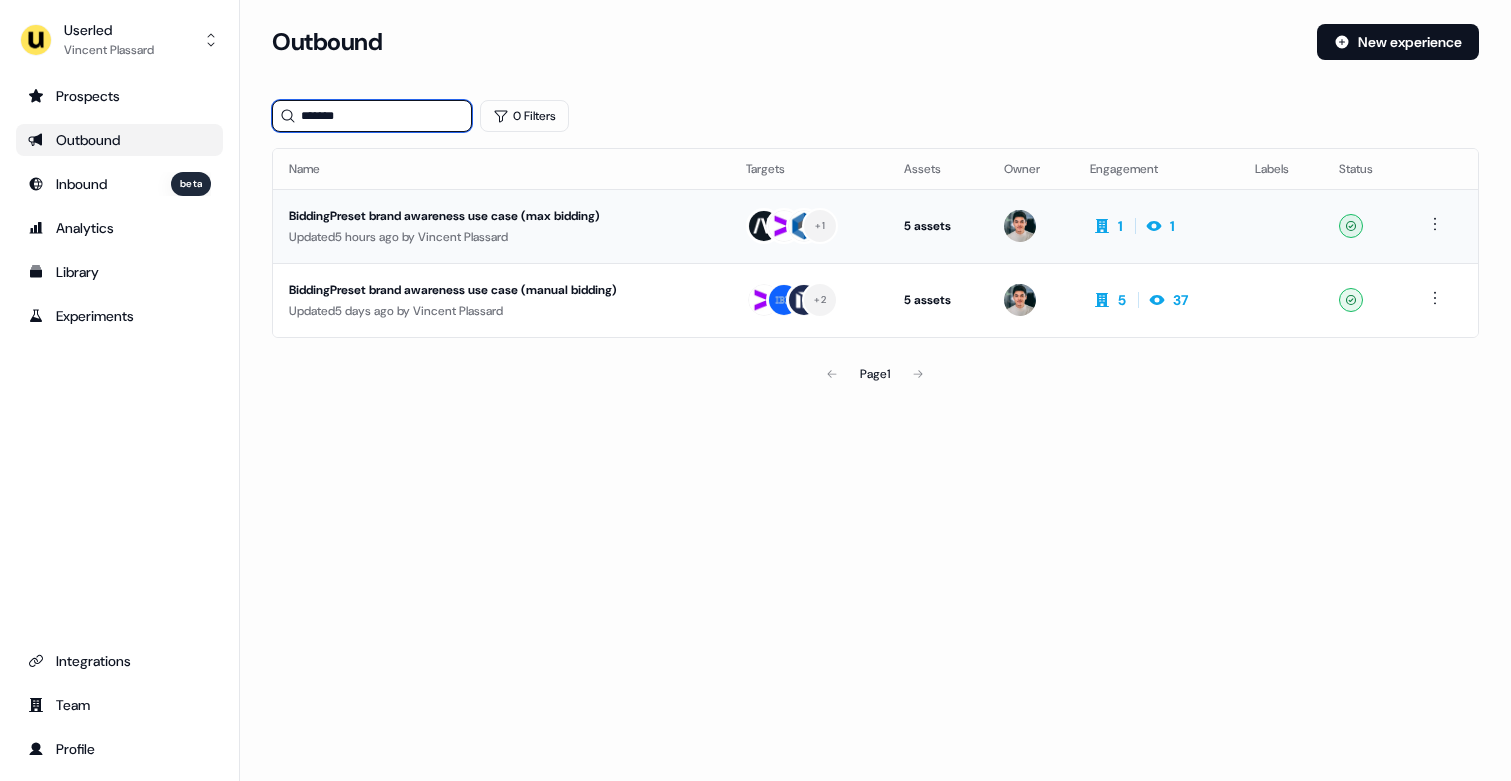 type on "*******" 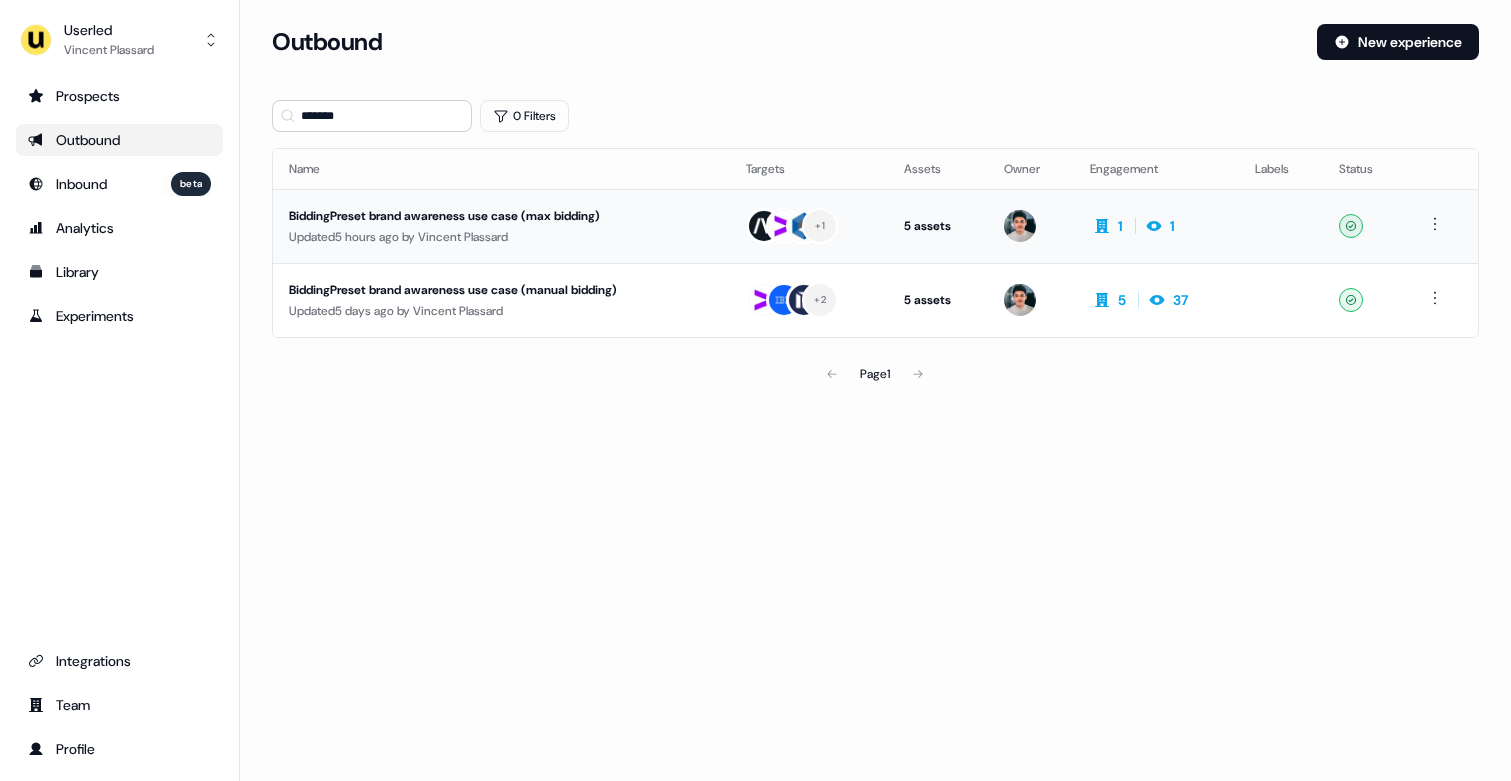 click on "Updated [TIME] by [PERSON] [LASTNAME]" at bounding box center [501, 237] 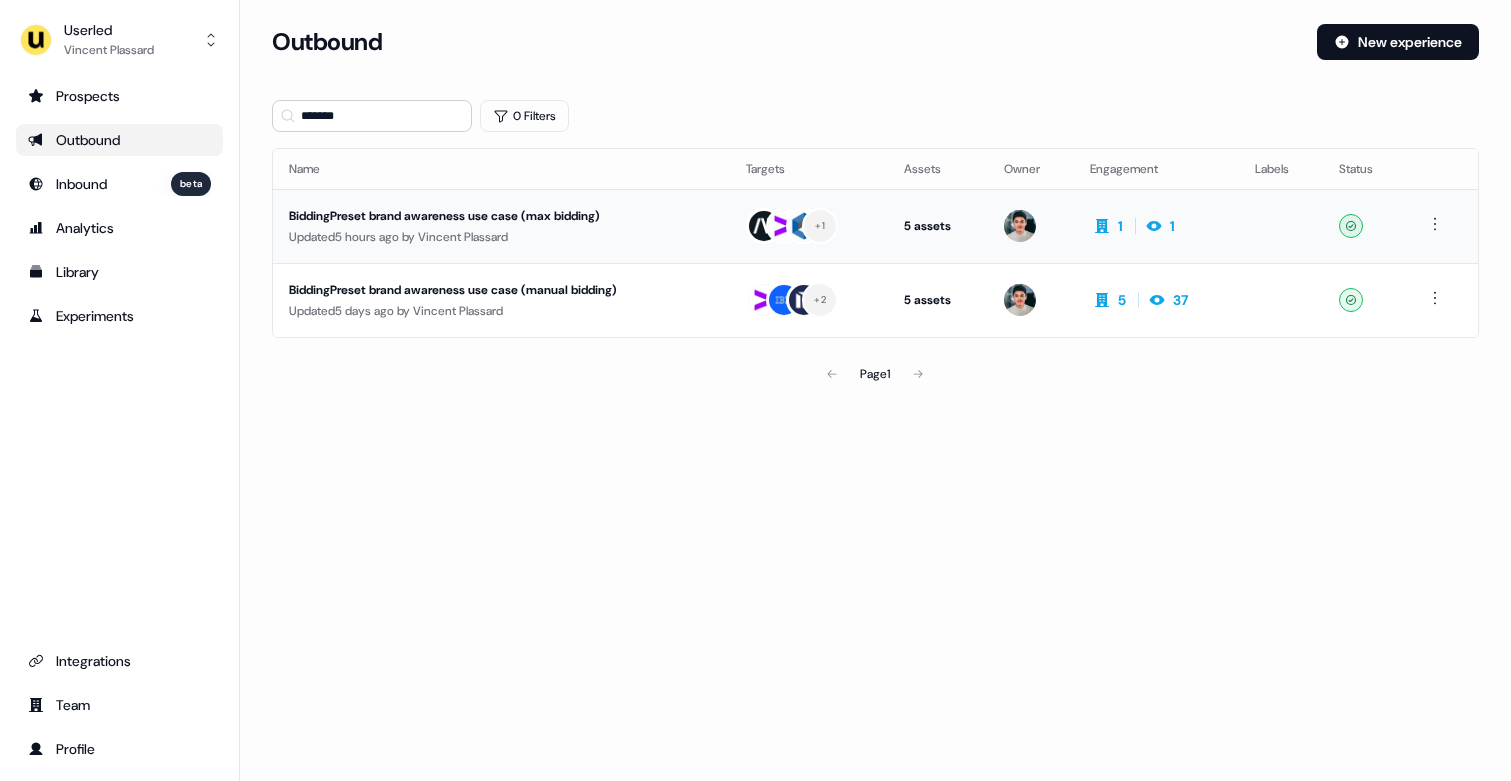 click on "Updated [TIME] by [PERSON] [LASTNAME]" at bounding box center (501, 237) 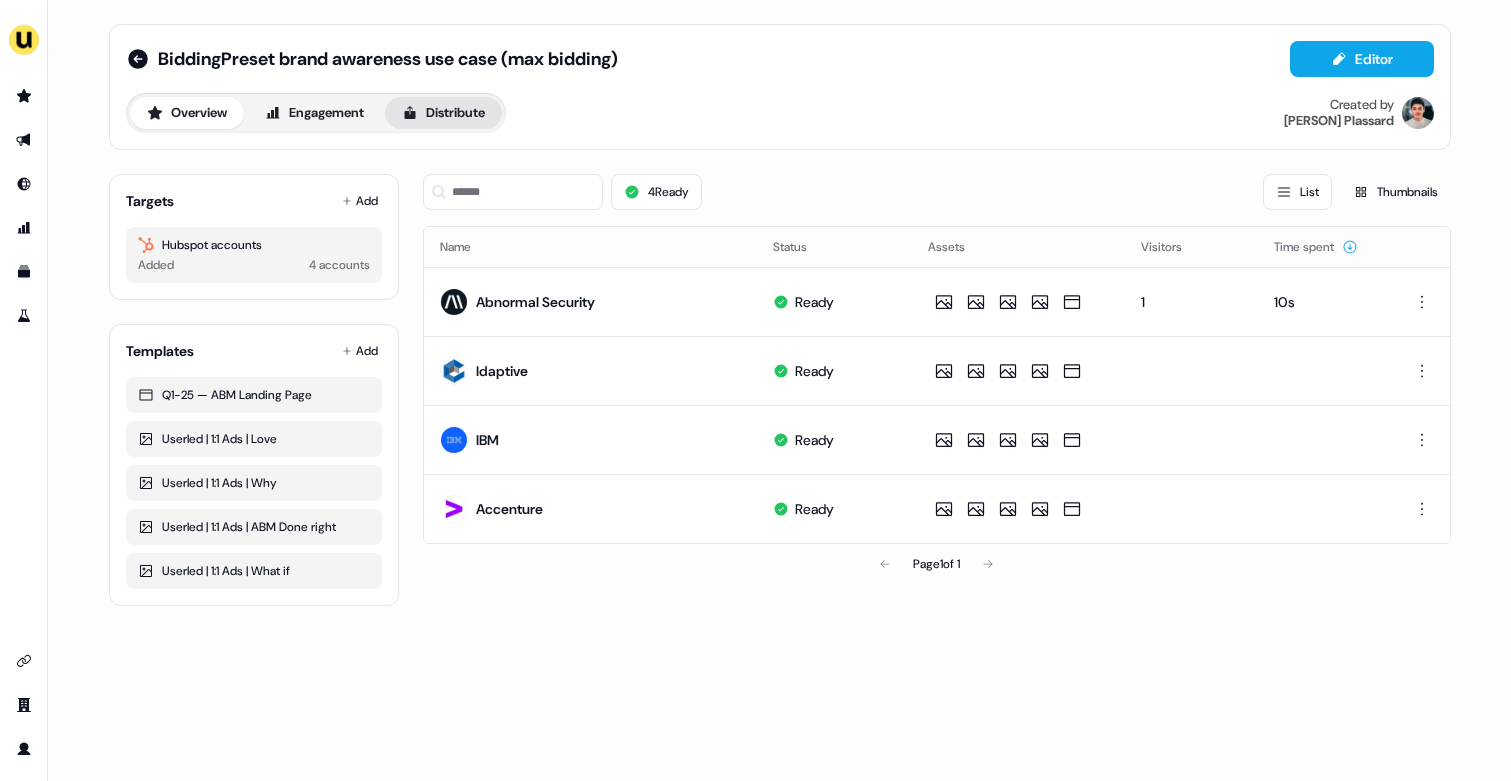 click on "Distribute" at bounding box center (443, 113) 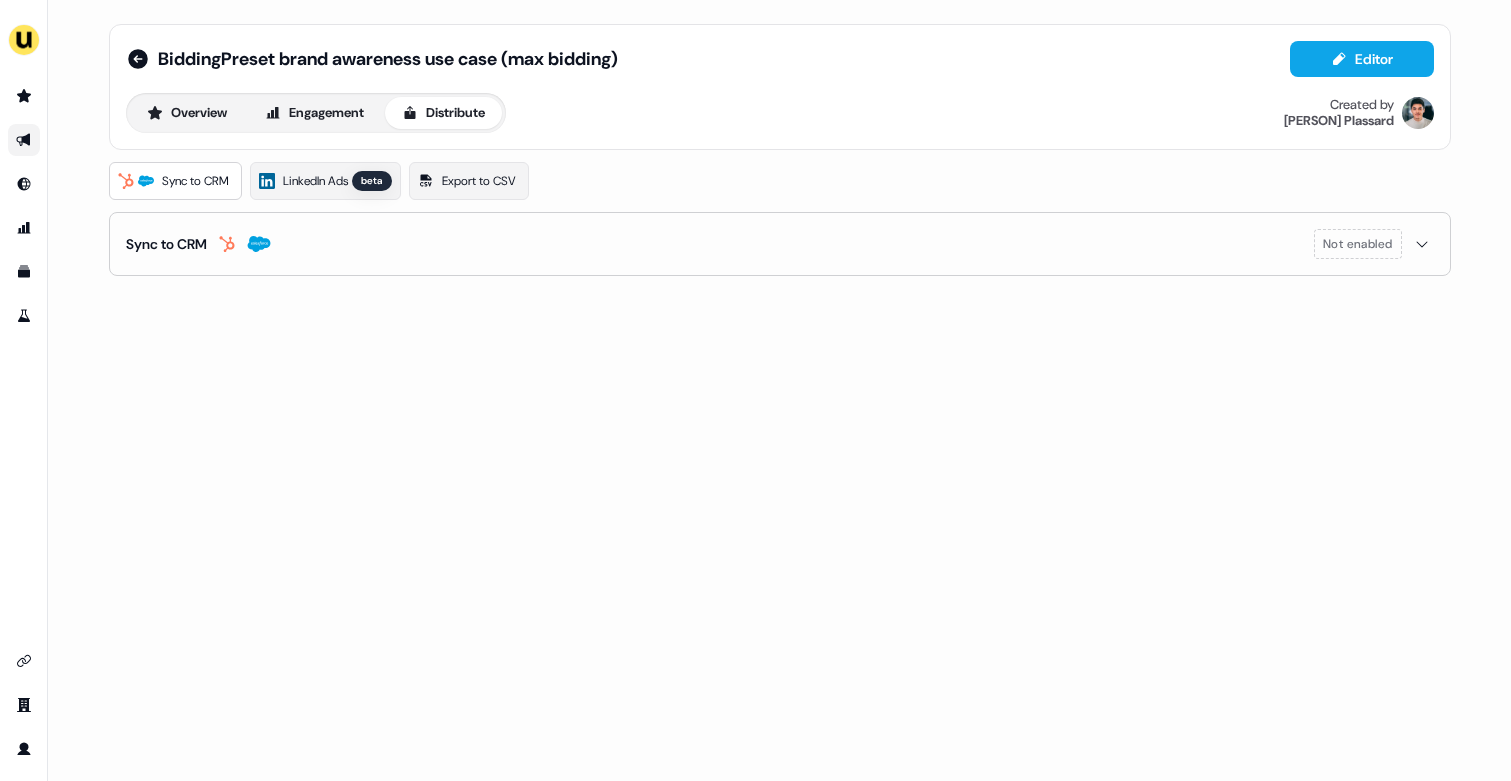 click on "BiddingPreset brand awareness use case (max bidding) Editor Overview Engagement Distribute Created by [PERSON] [LASTNAME] Sync to CRM LinkedIn Ads beta Export to CSV Sync to CRM Not enabled" at bounding box center (780, 150) 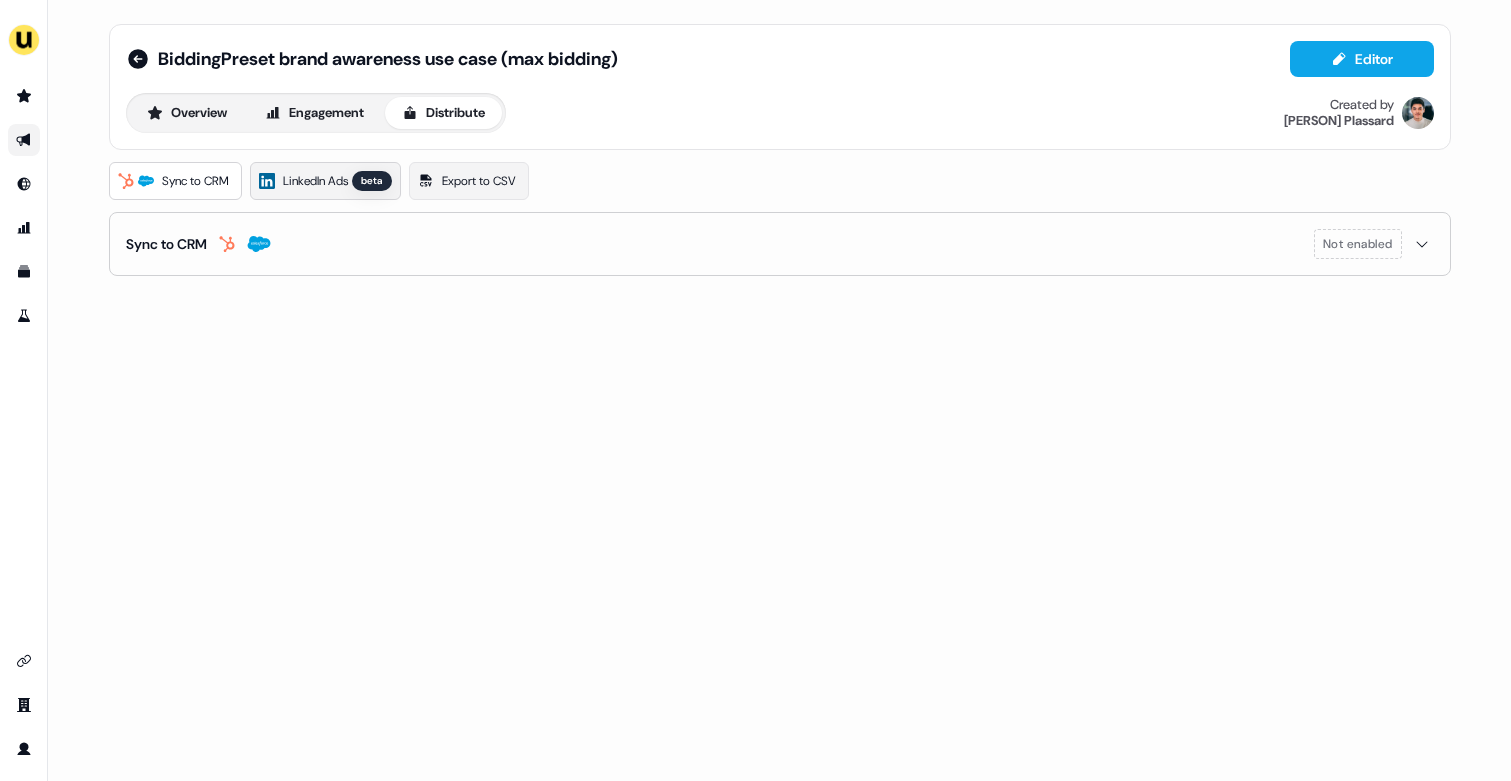 click on "LinkedIn Ads" at bounding box center [315, 181] 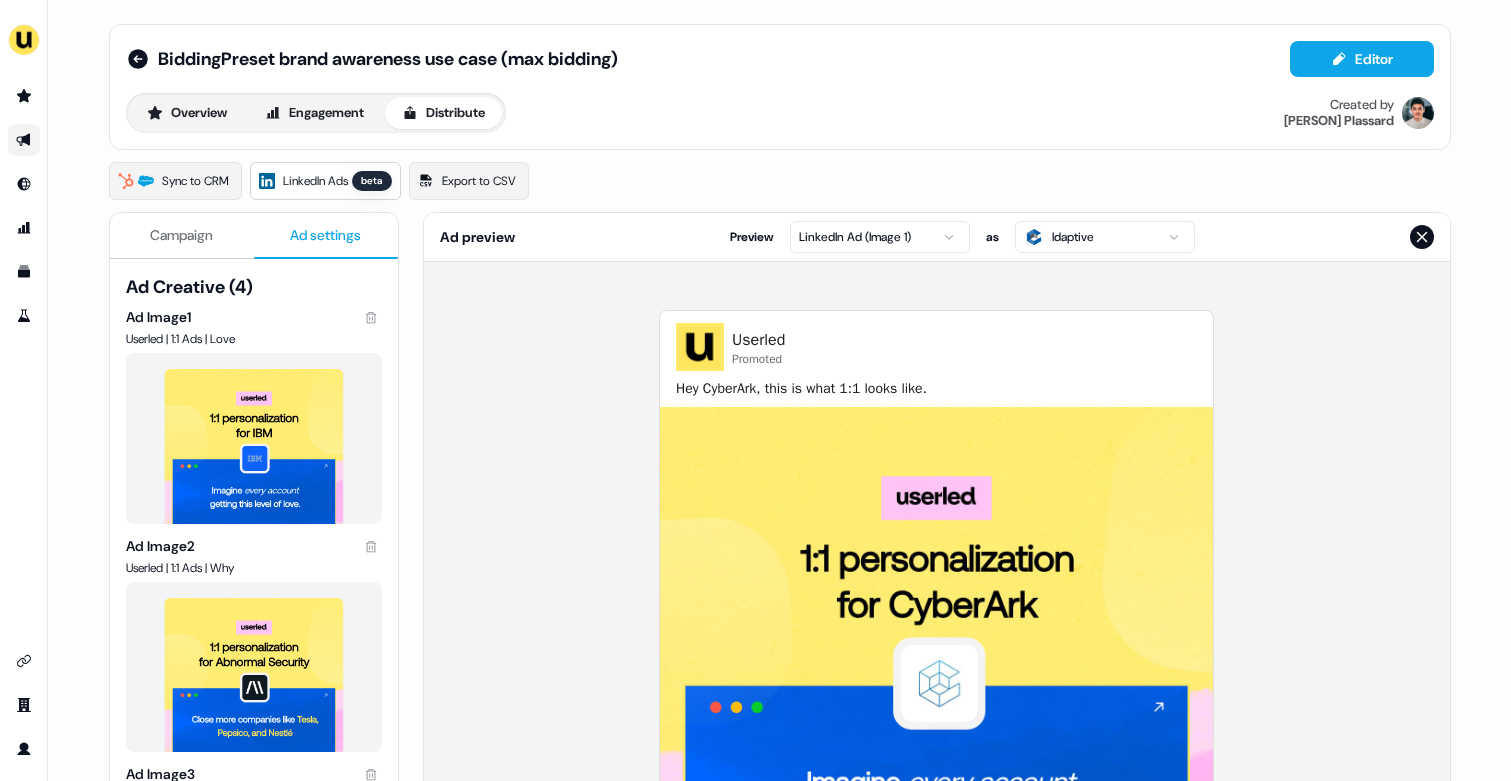 click on "Ad settings" at bounding box center (326, 236) 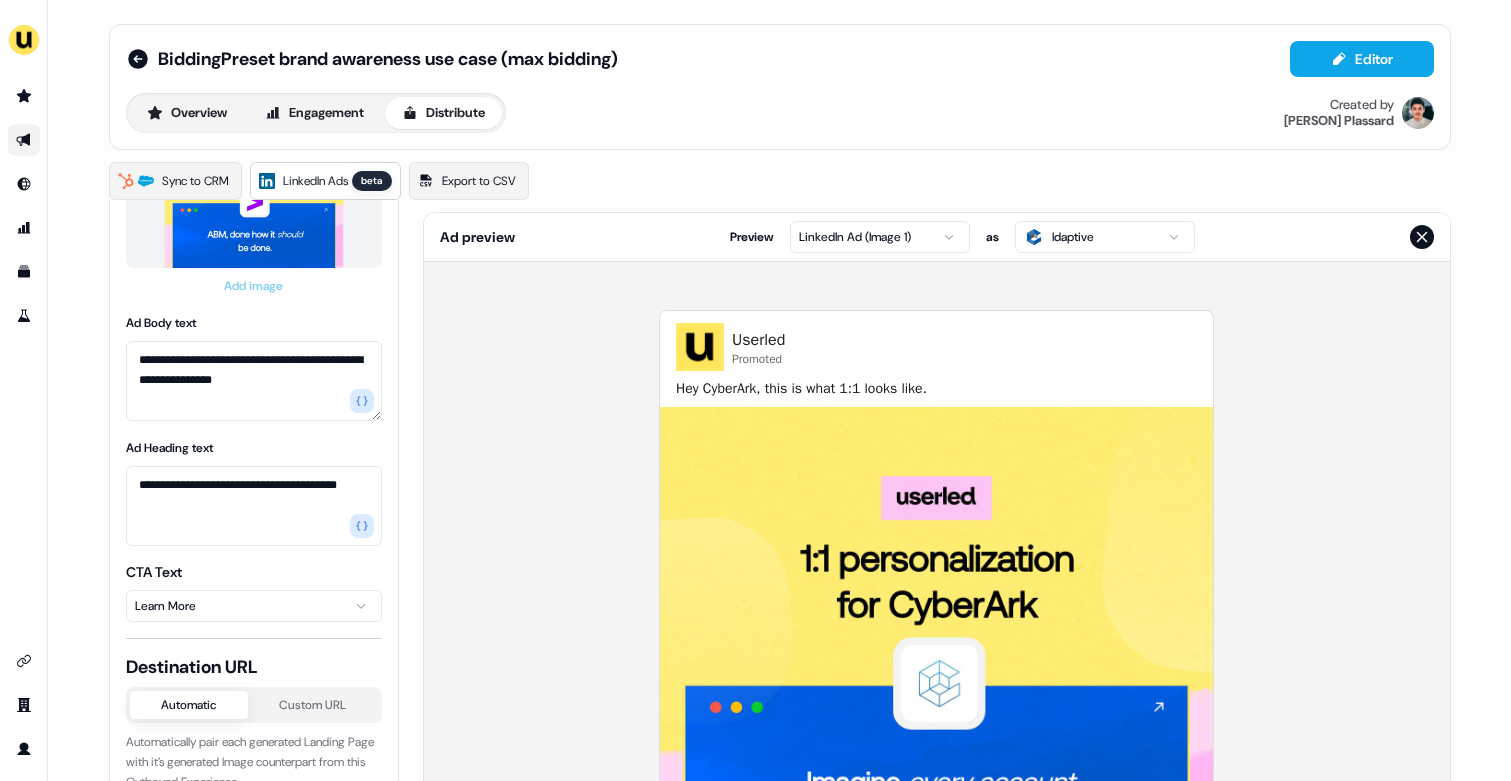 scroll, scrollTop: 1003, scrollLeft: 0, axis: vertical 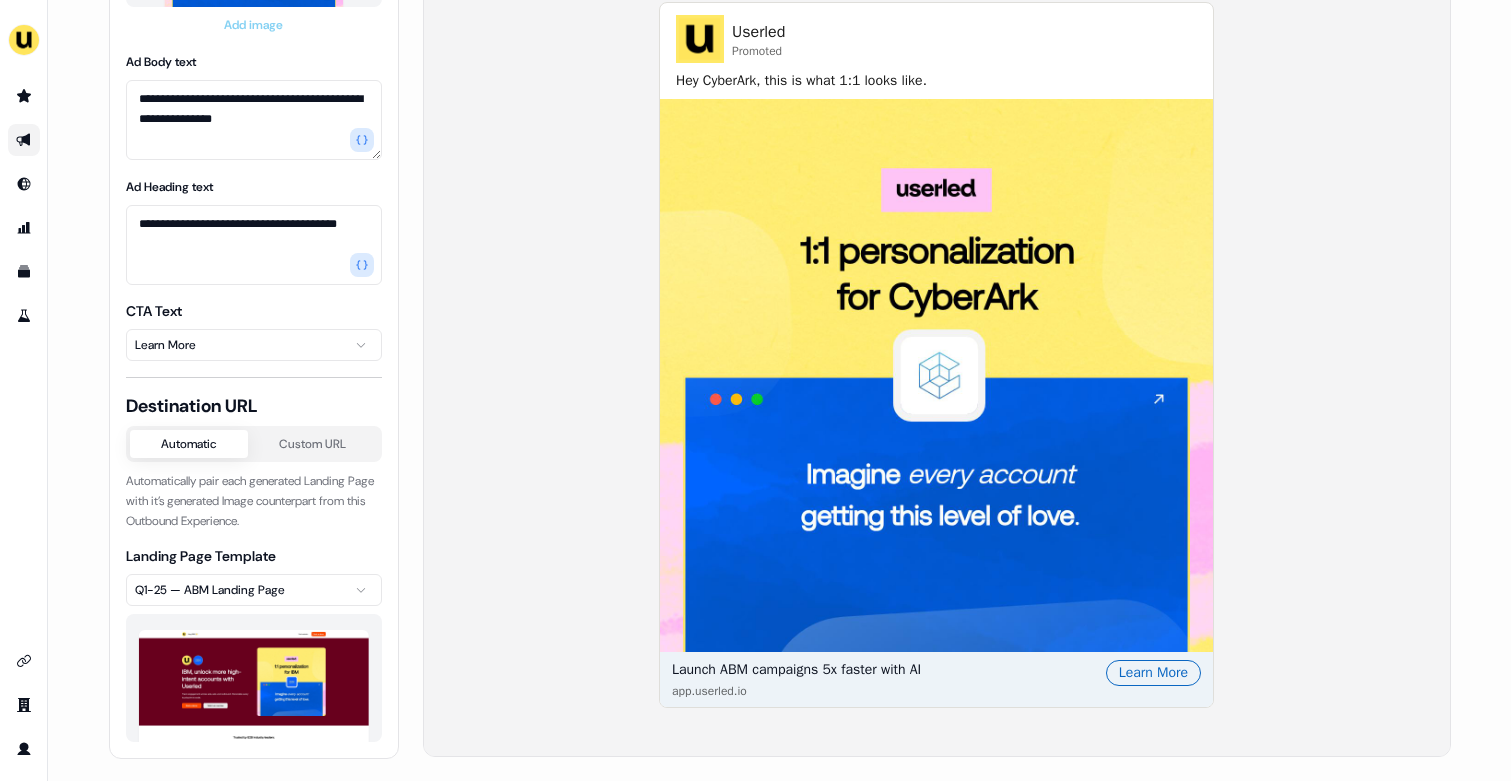 click on "**********" at bounding box center [755, 390] 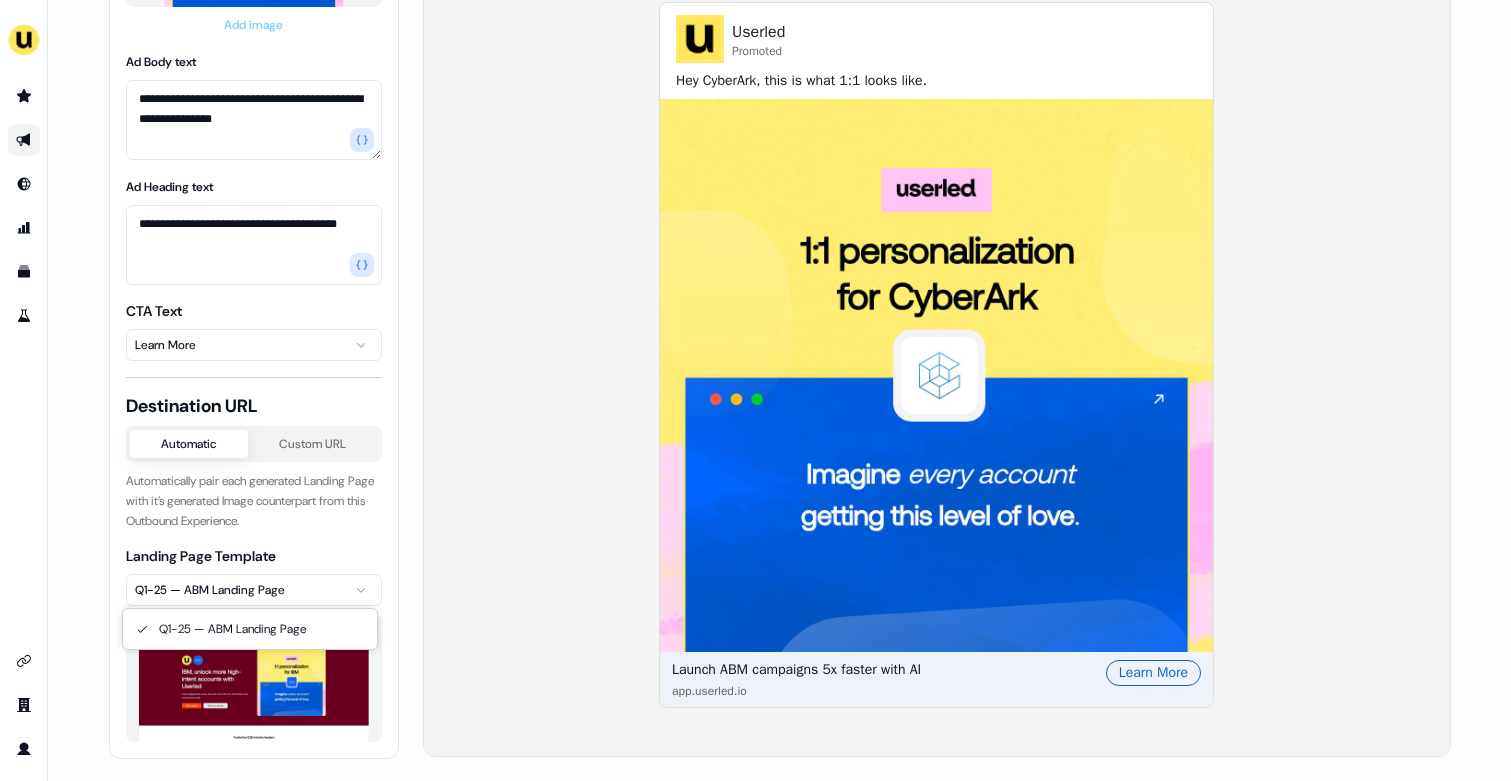 click on "**********" at bounding box center (755, 390) 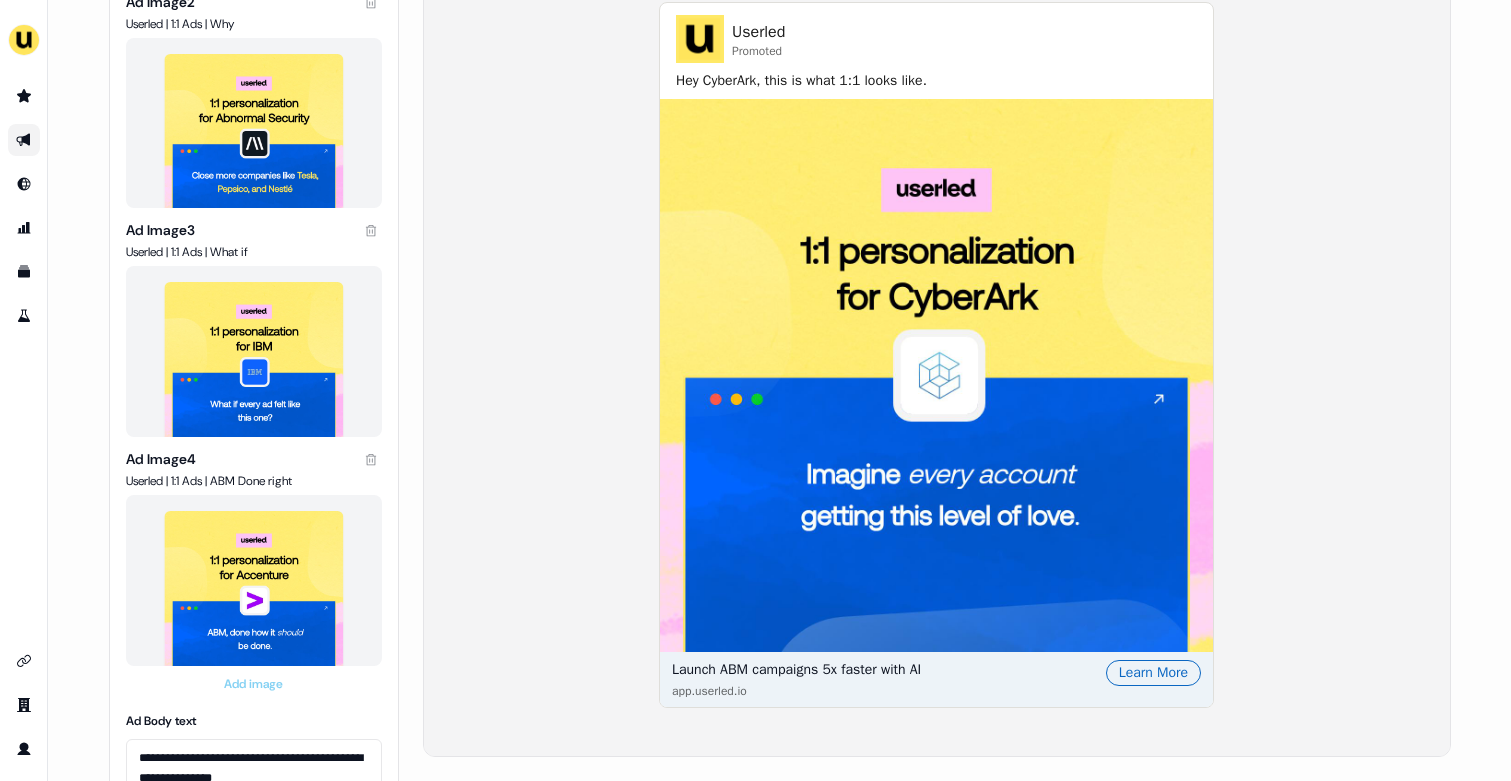 scroll, scrollTop: 0, scrollLeft: 0, axis: both 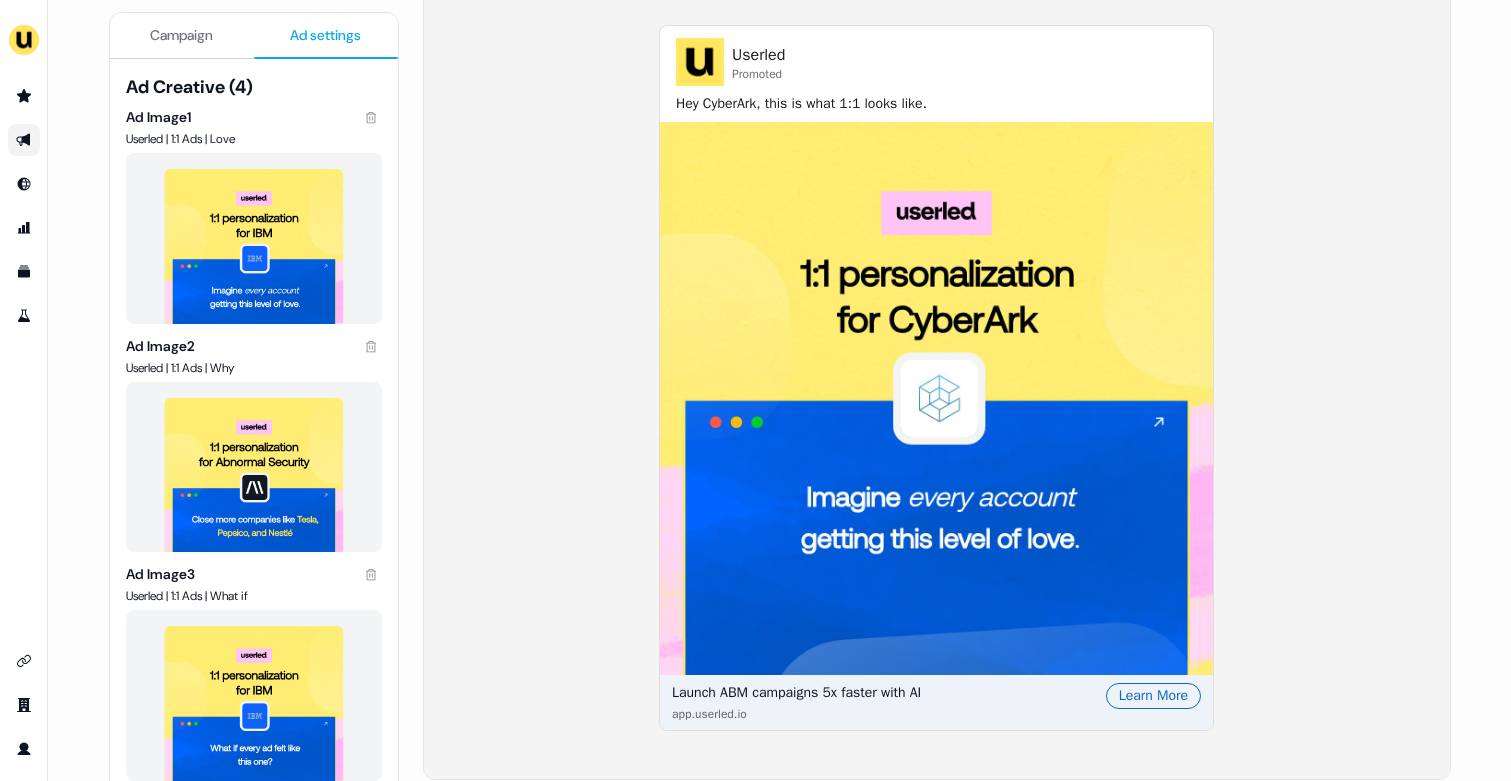 click on "Campaign" at bounding box center (182, 36) 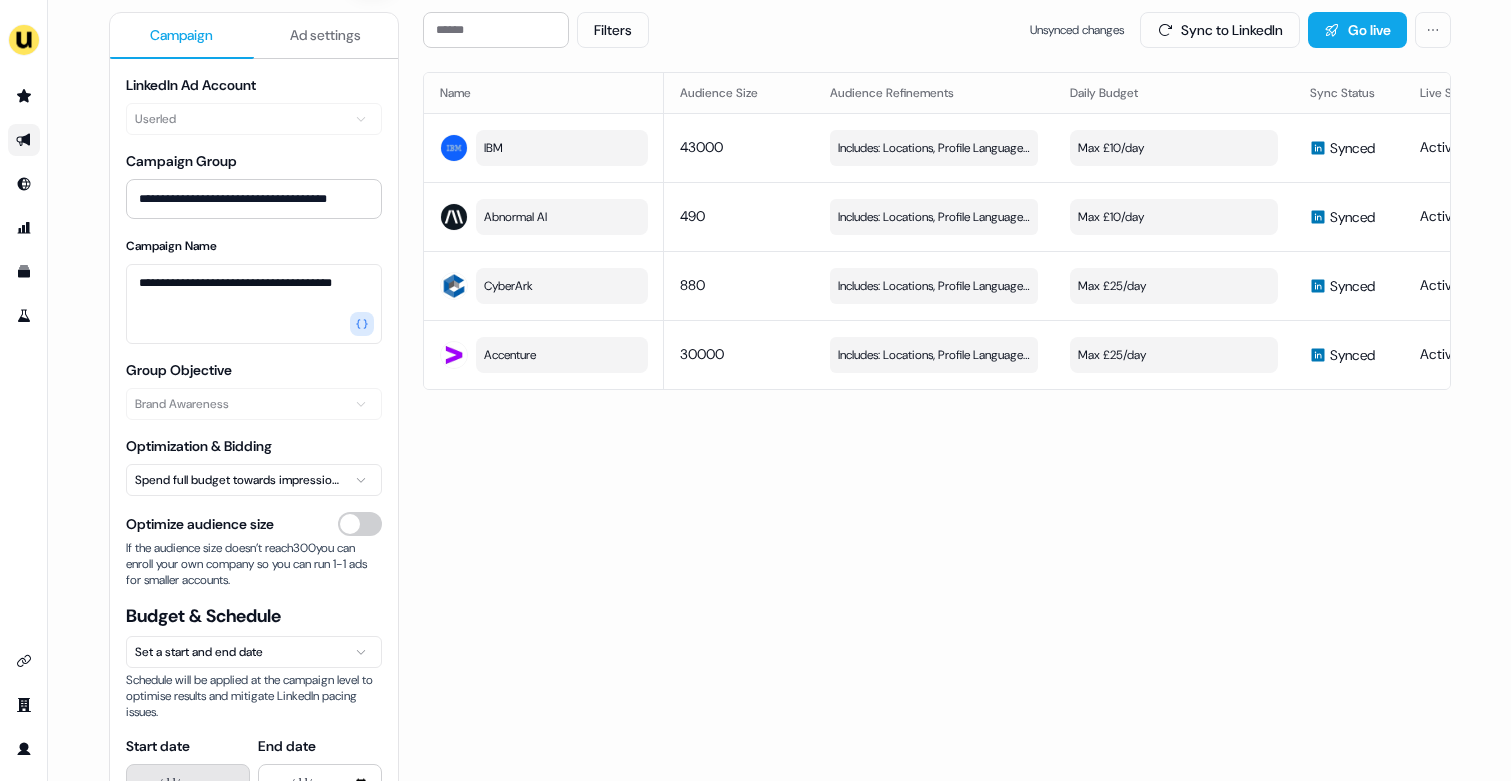 scroll, scrollTop: 173, scrollLeft: 0, axis: vertical 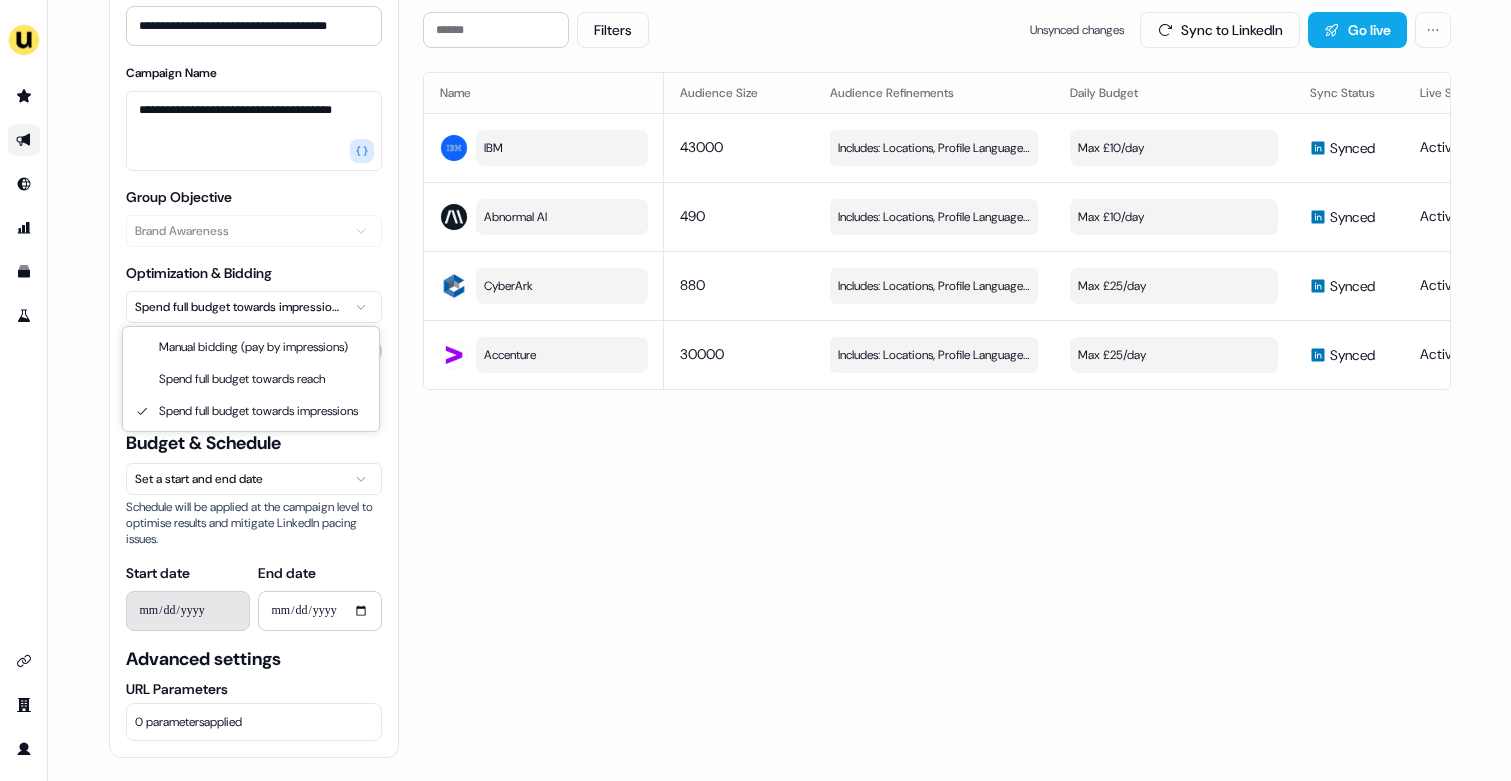 click on "**********" at bounding box center (755, 390) 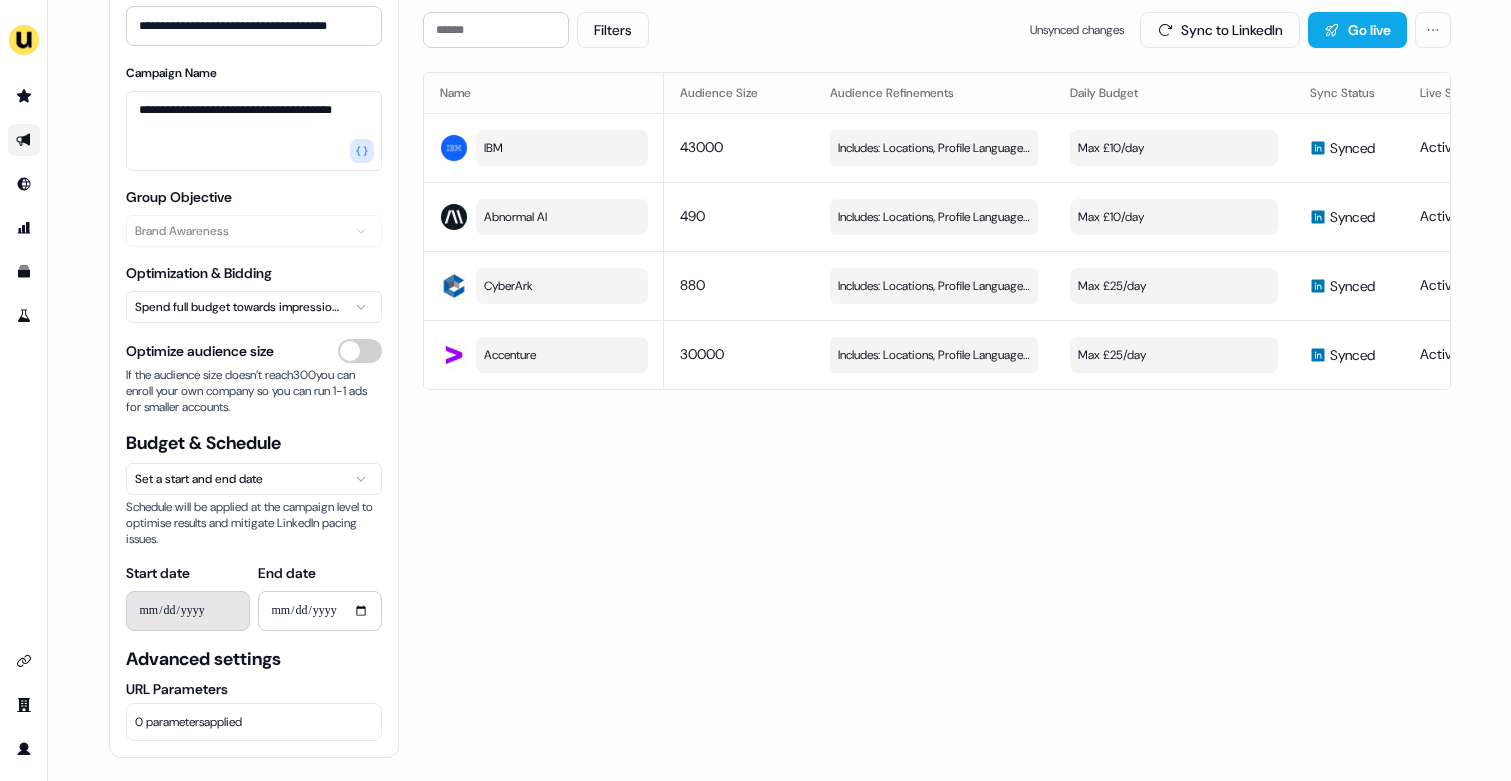 type 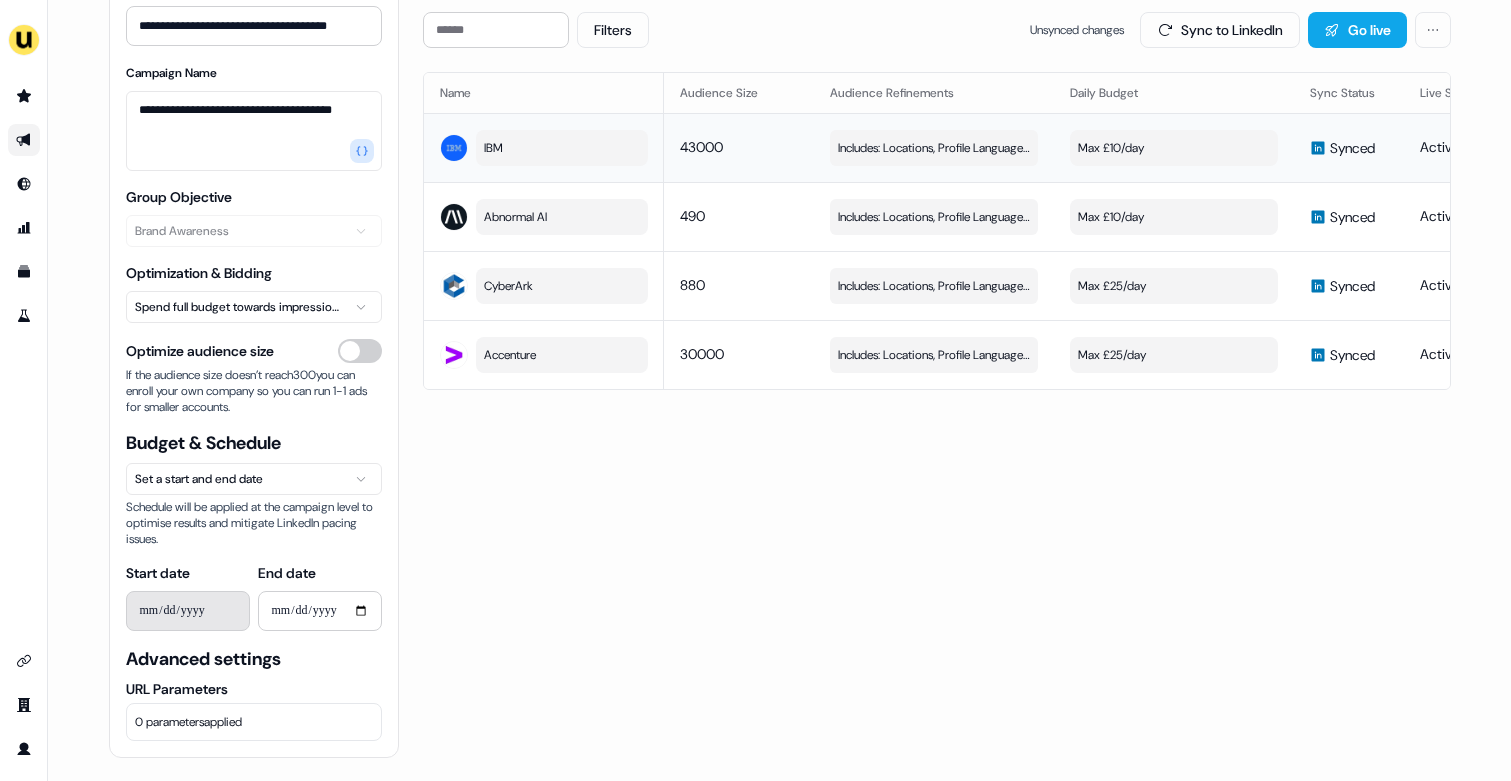 scroll, scrollTop: 0, scrollLeft: 0, axis: both 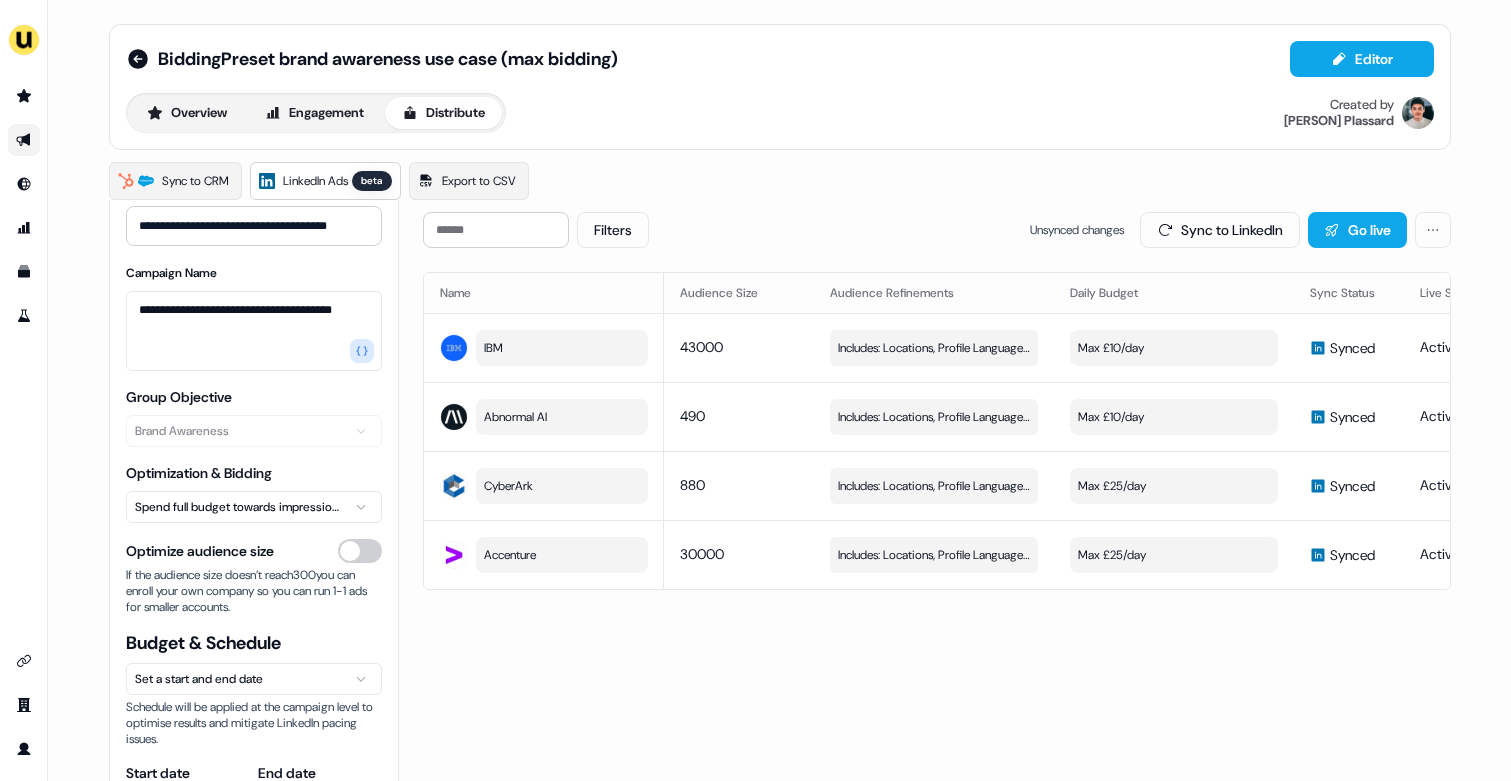 click at bounding box center (24, 140) 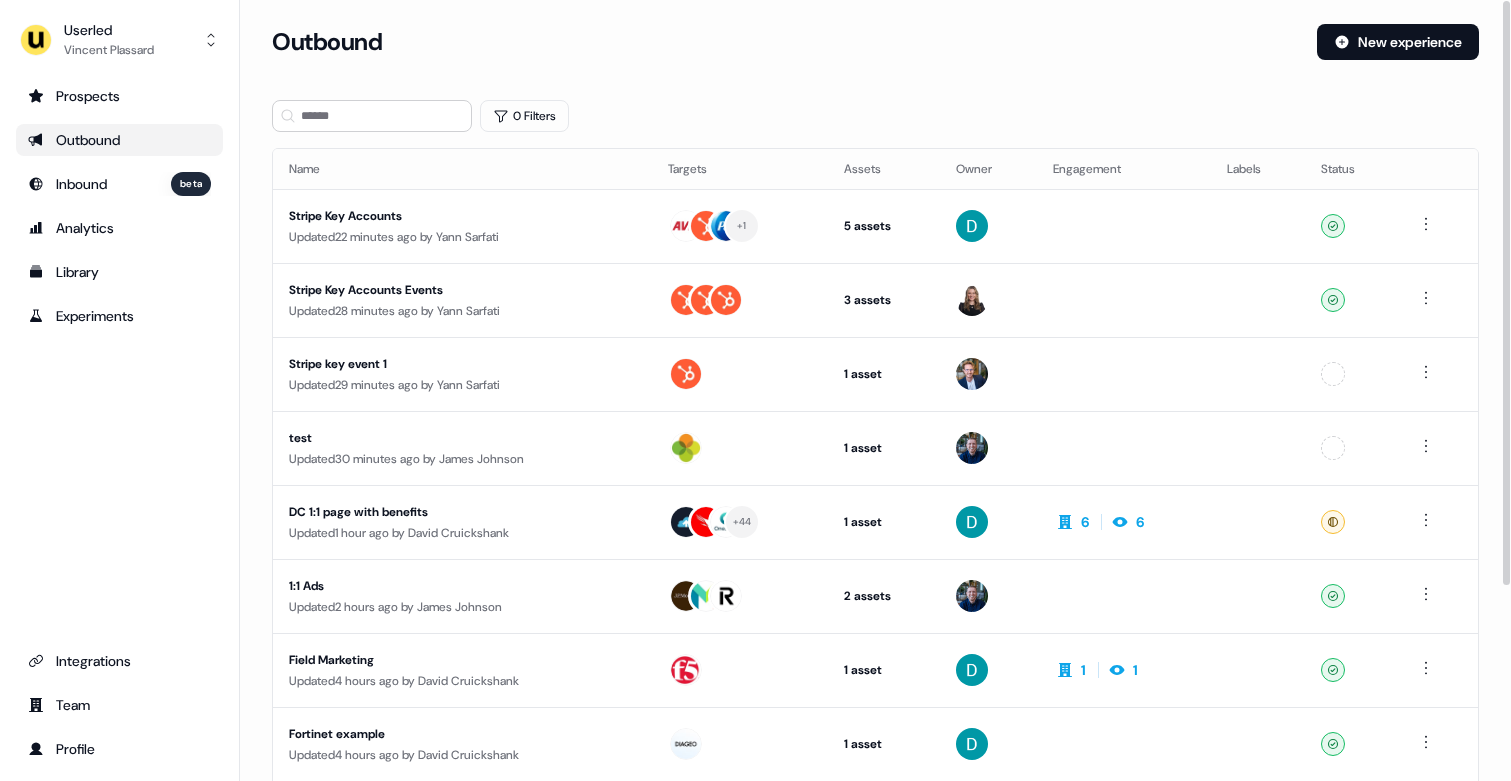 click on "Loading... Outbound New experience 0 Filters Name Targets Assets Owner Engagement Labels Status Stripe Key Accounts Updated 22 minutes ago by [PERSON] [LASTNAME] + 1 5 assets Webinar, LinkedIn Square, LinkedIn Square, Outreach (Starter), Webinar Ready Stripe Key Accounts Events Updated 28 minutes ago by [PERSON] [LASTNAME] 3 assets Webinar, Outreach (Starter), Webinar Ready Stripe key event 1 Updated 29 minutes ago by [PERSON] [LASTNAME] 1 asset Outreach (Starter) Unconfigured test Updated 30 minutes ago by [PERSON] [LASTNAME] 1 asset Outreach (Starter) Unconfigured DC 1:1 page with benefits Updated 1 hour ago by [PERSON] [LASTNAME] + 44 1 asset Outreach (Starter) 6 6 Ready 1:1 Ads Updated 2 hours ago by [PERSON] [LASTNAME] 2 assets Outreach (Starter), LinkedIn Square Ready Field Marketing Updated 4 hours ago by [PERSON] [LASTNAME] 1 asset Outreach (Starter) 1 1 Ready Fortinet example Updated 4 hours ago by [PERSON] [LASTNAME] 1 asset Outreach (Starter) Ready [PERSON] test" at bounding box center [875, 533] 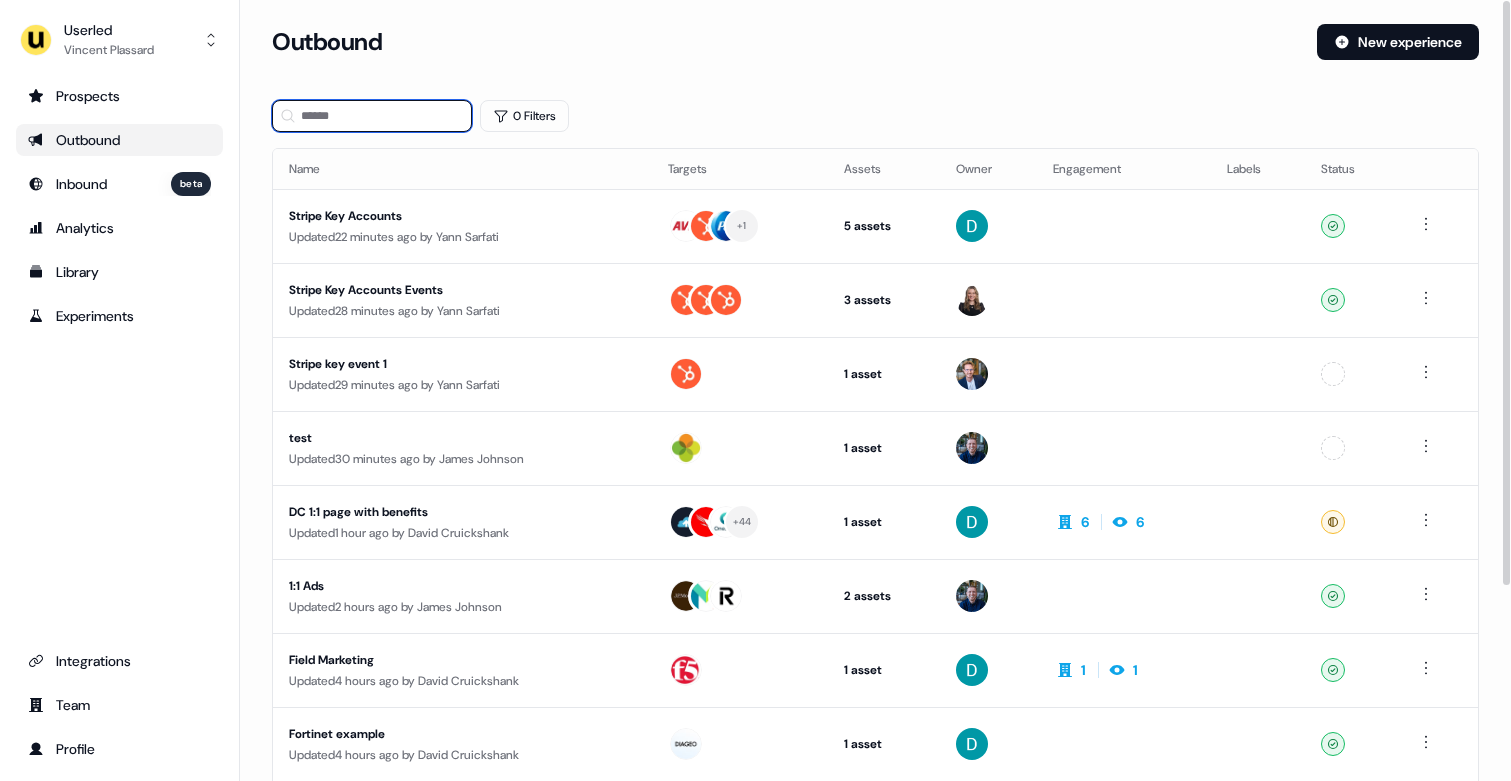 click at bounding box center [372, 116] 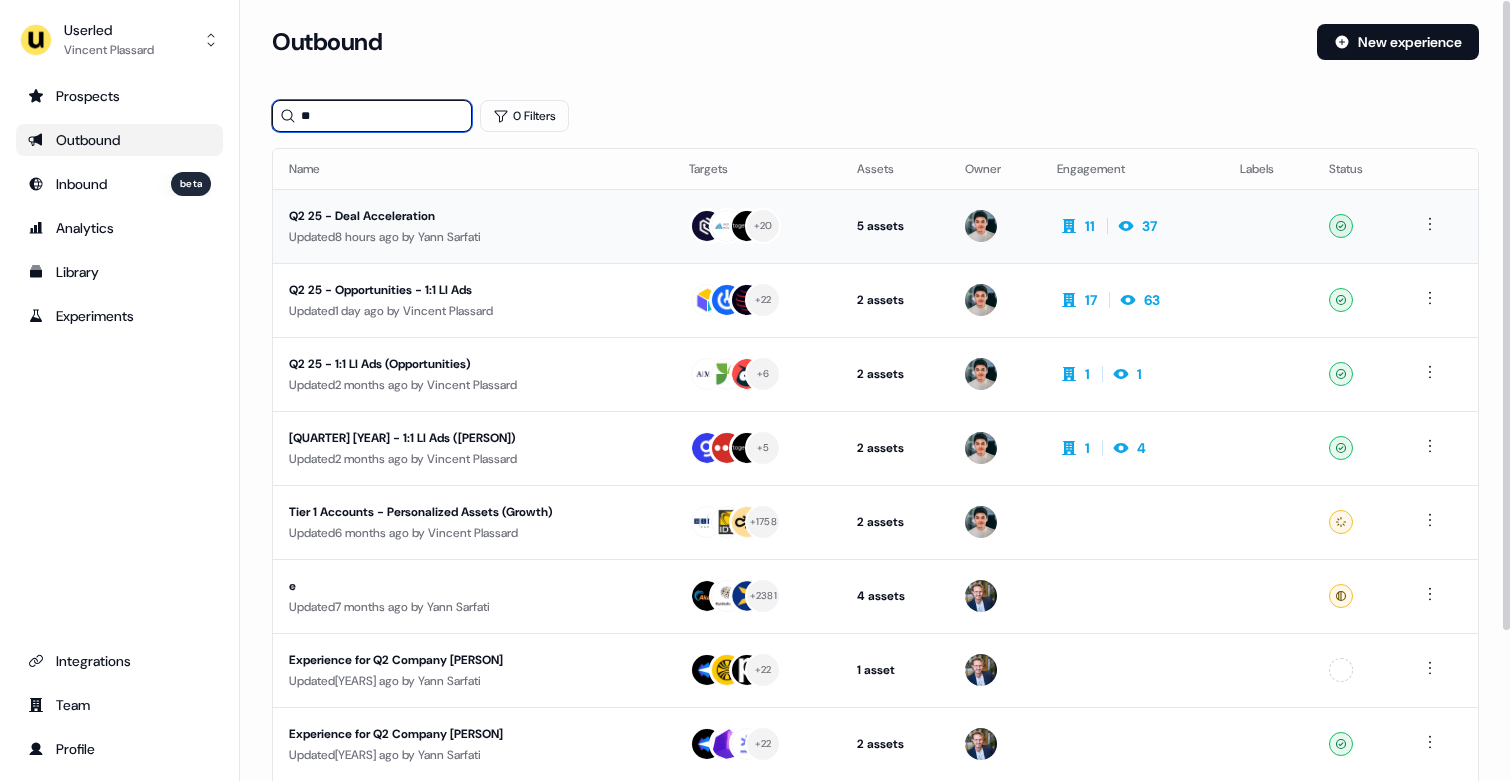 type on "**" 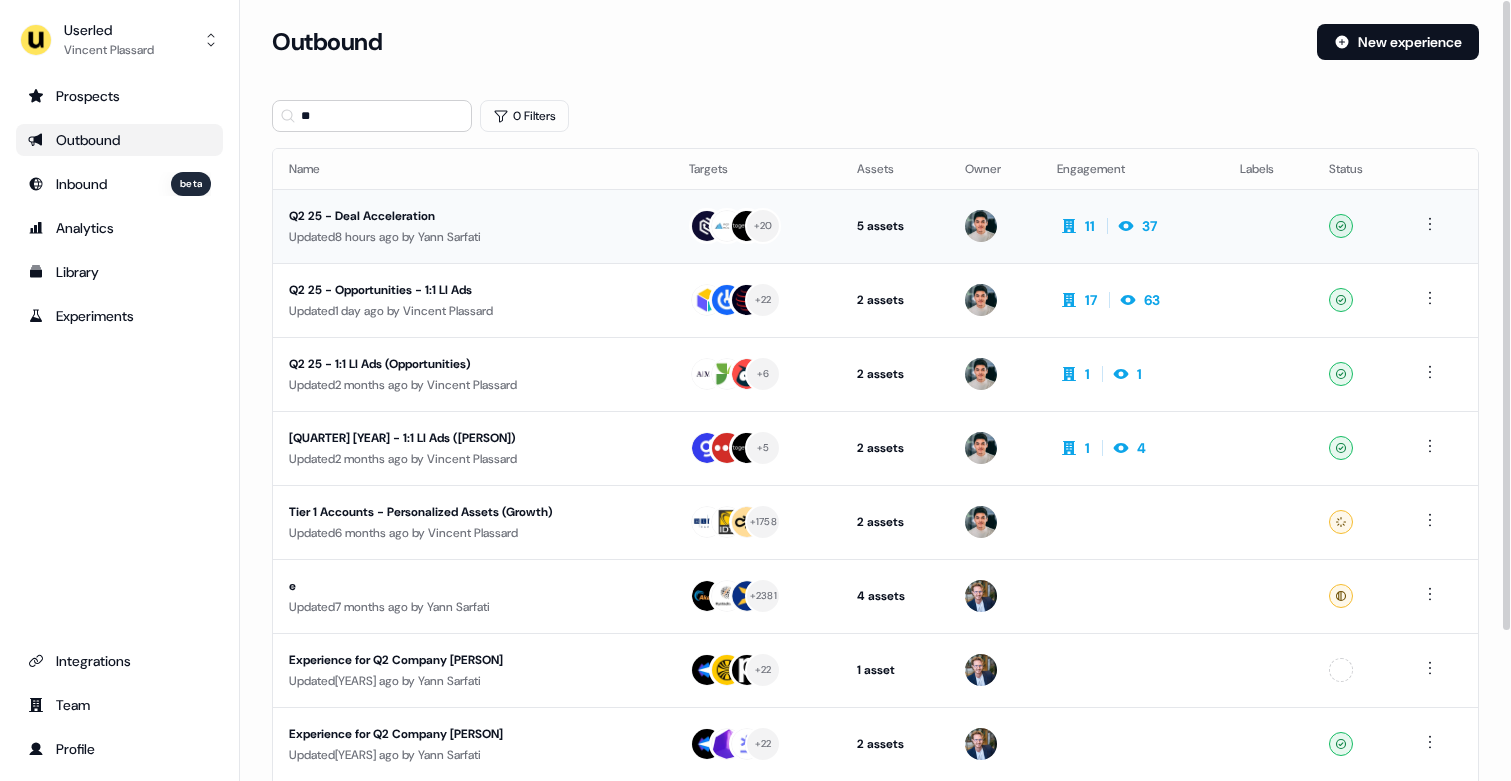 click on "Updated [TIME] by [PERSON] [LASTNAME]" at bounding box center (473, 237) 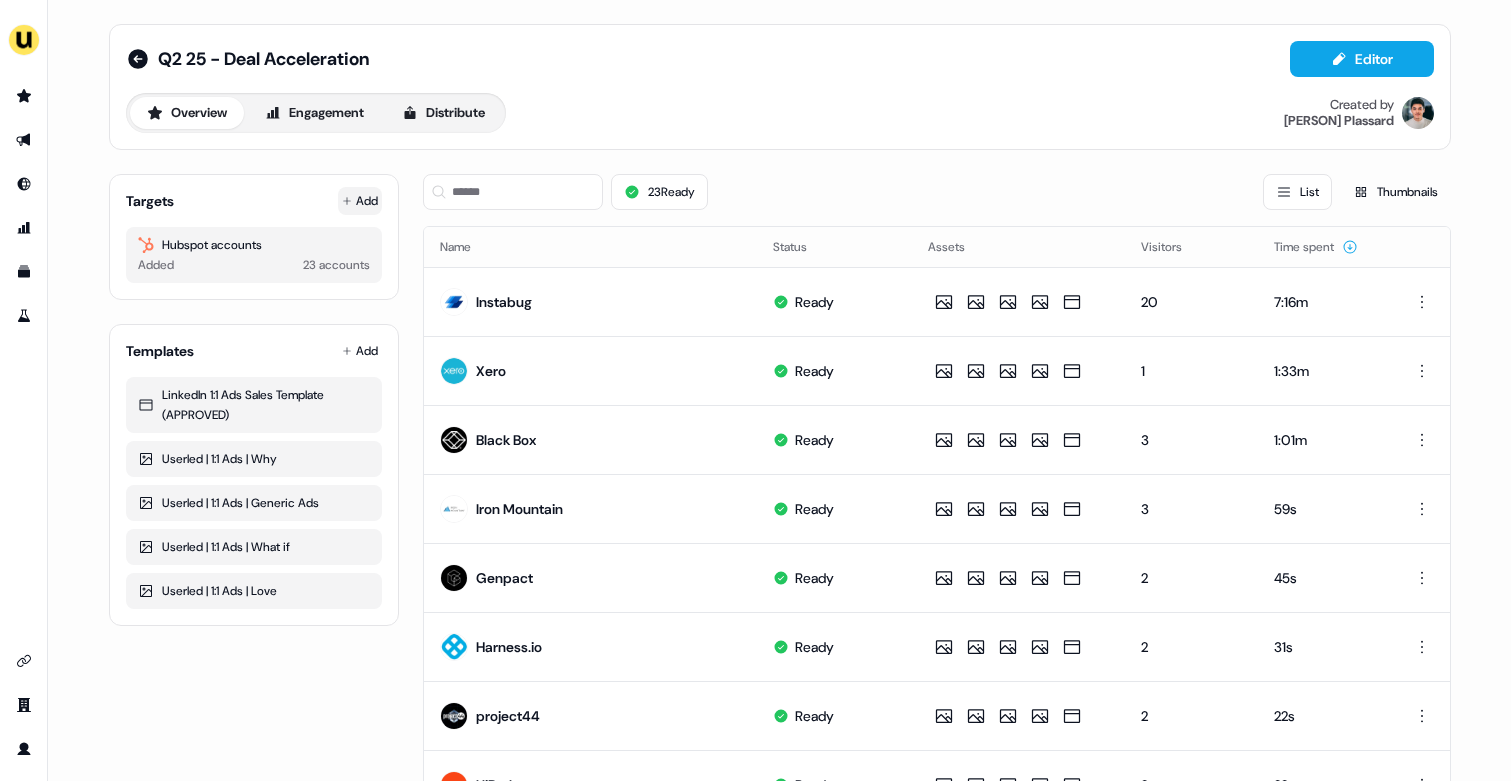 click on "Add" at bounding box center [360, 201] 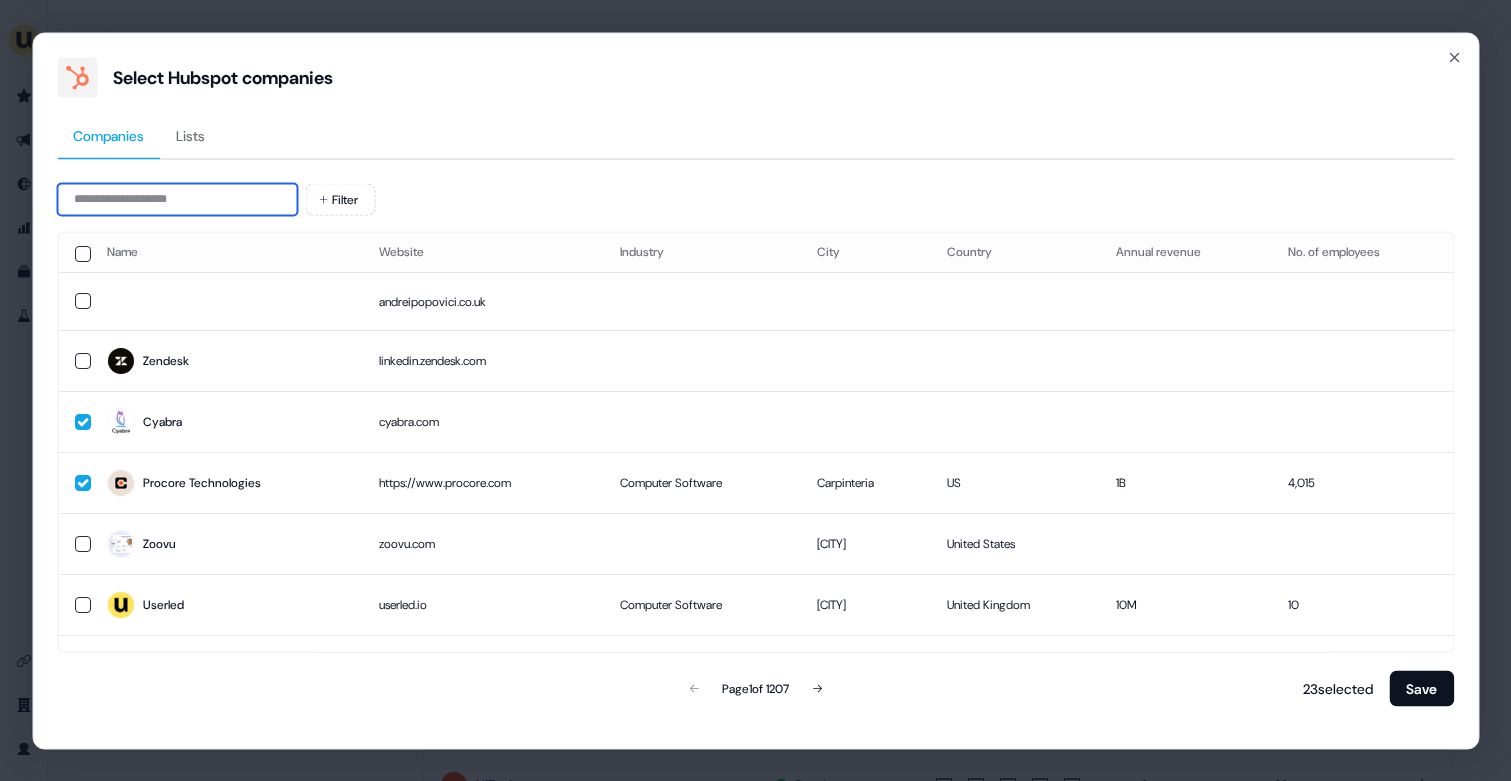 click at bounding box center [177, 199] 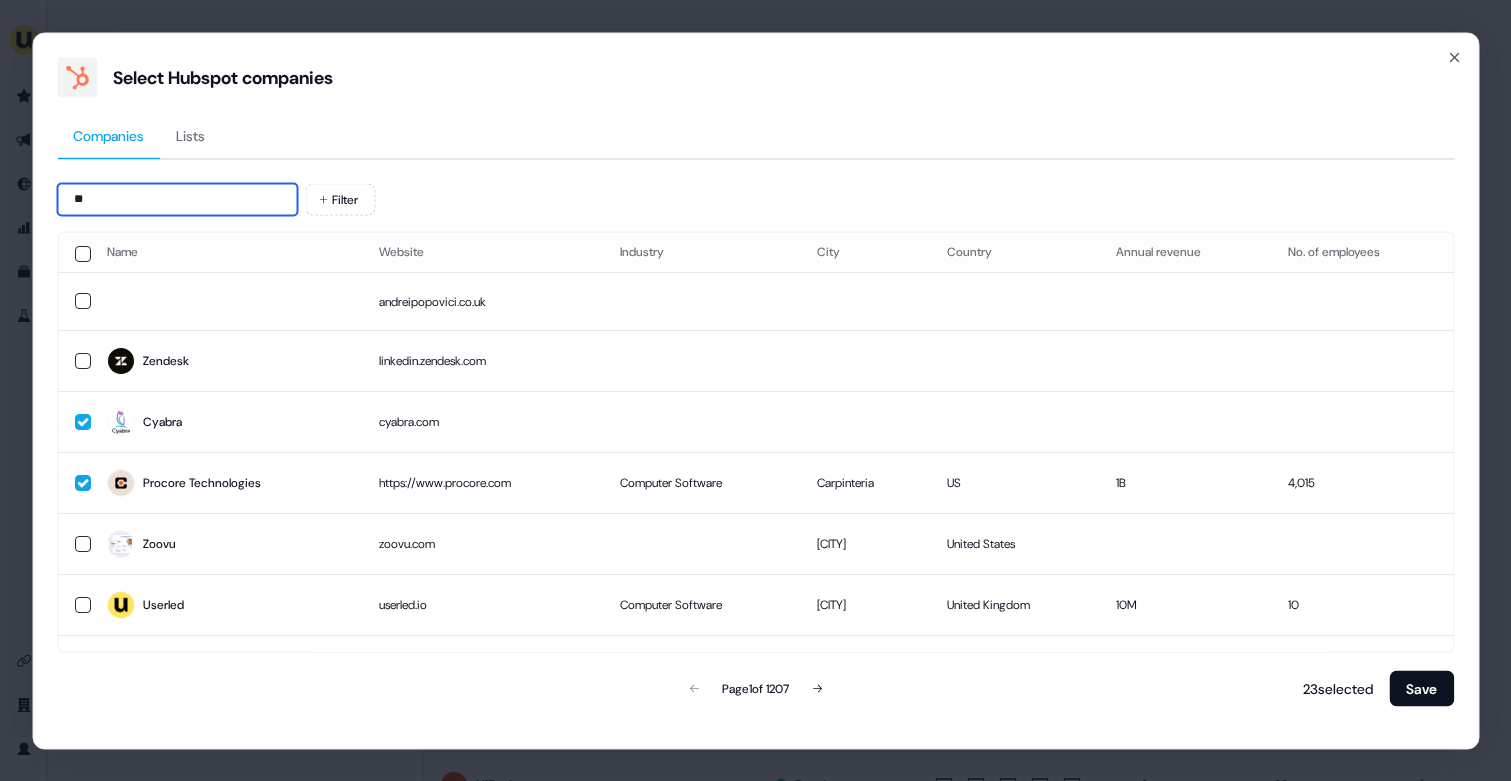 type on "***" 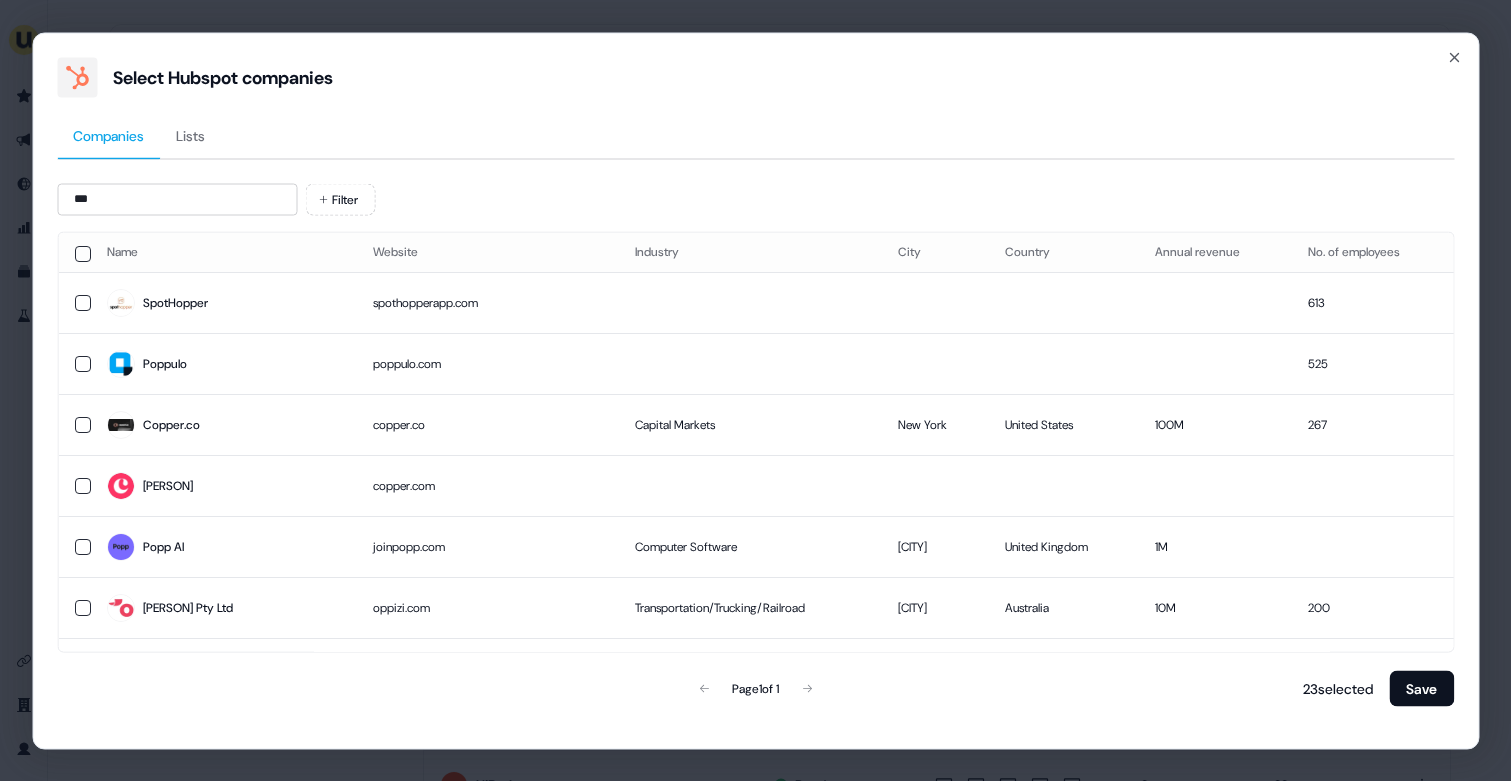 click on "Lists" at bounding box center [190, 136] 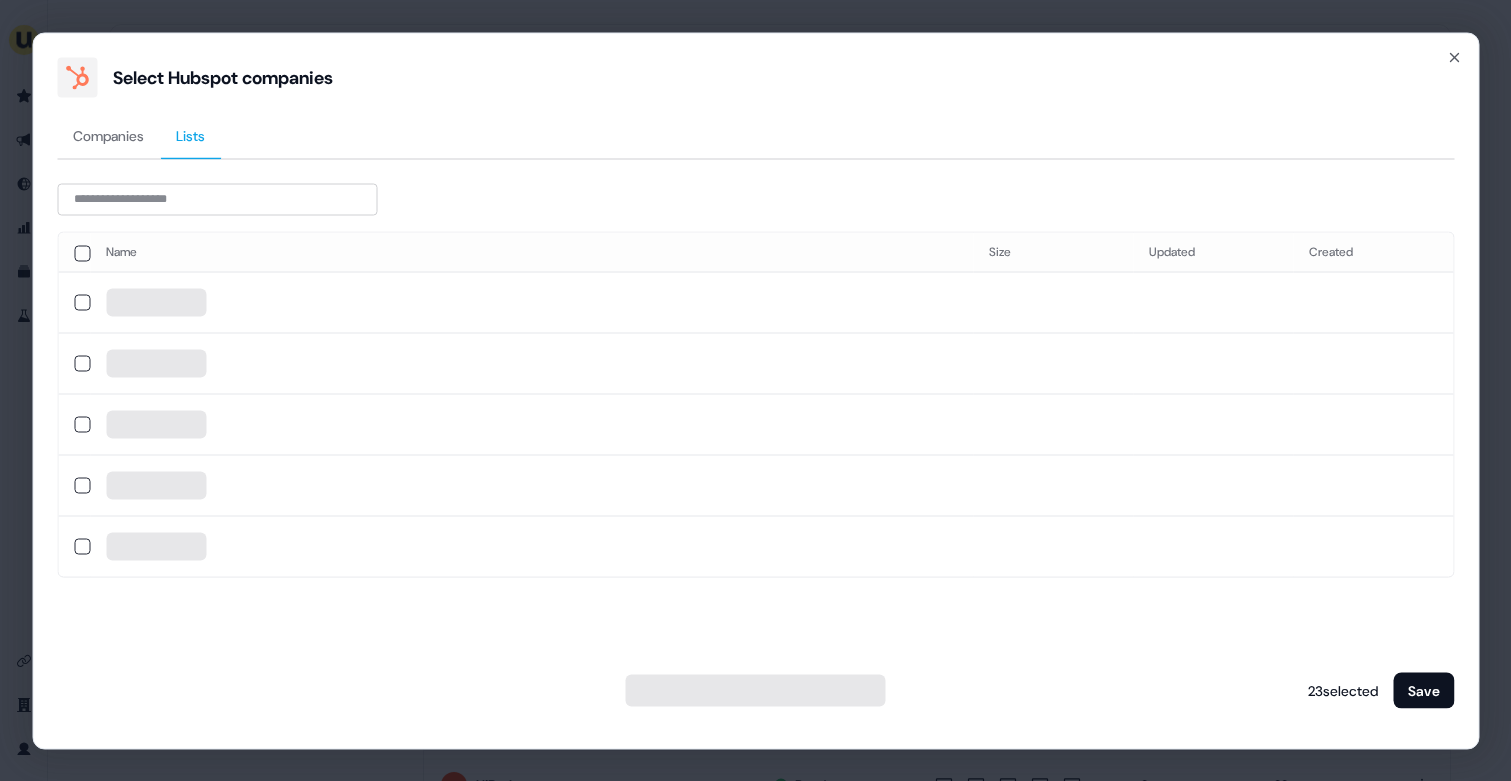 click on "Name Size Updated Created 23 selected Save" at bounding box center (755, 445) 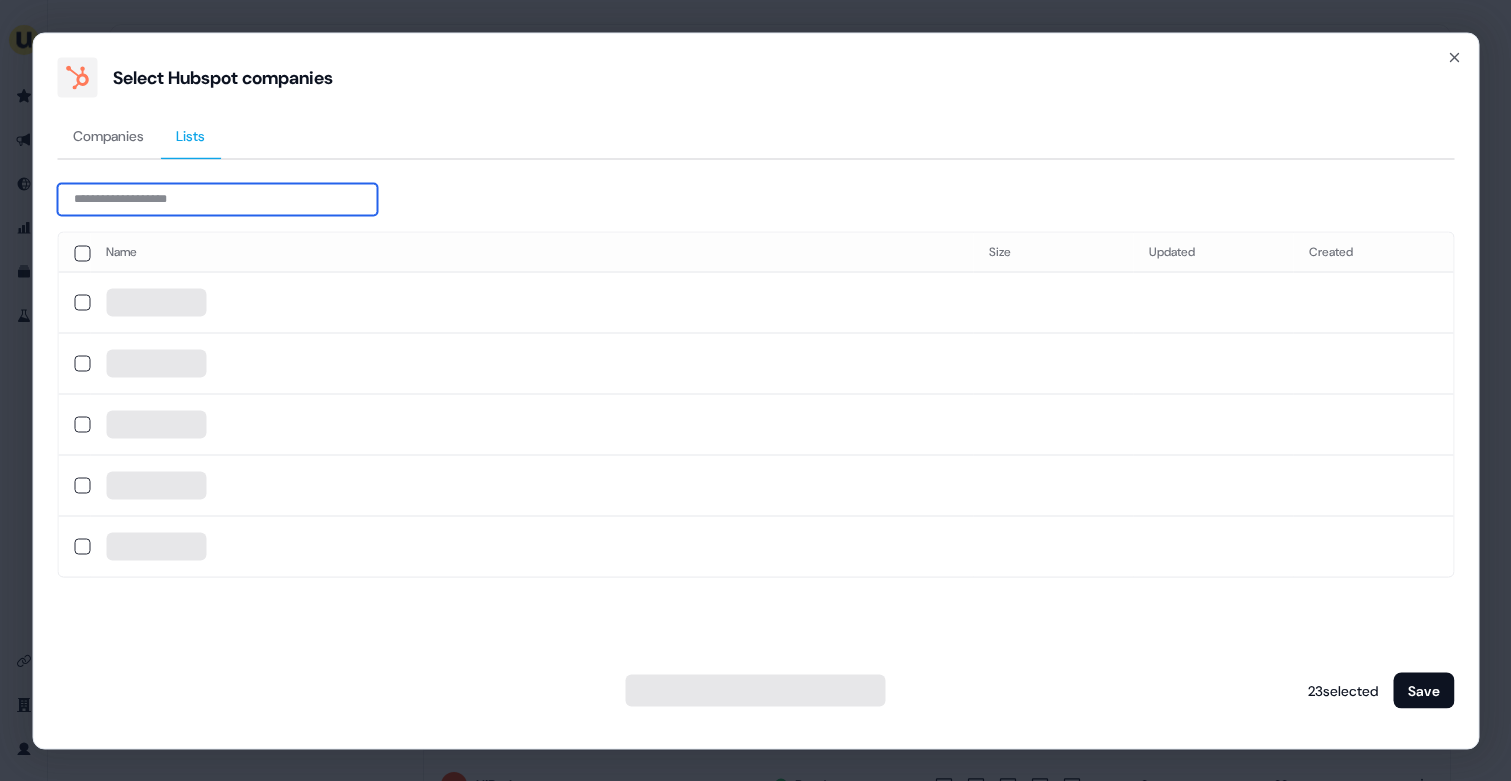 click at bounding box center (217, 199) 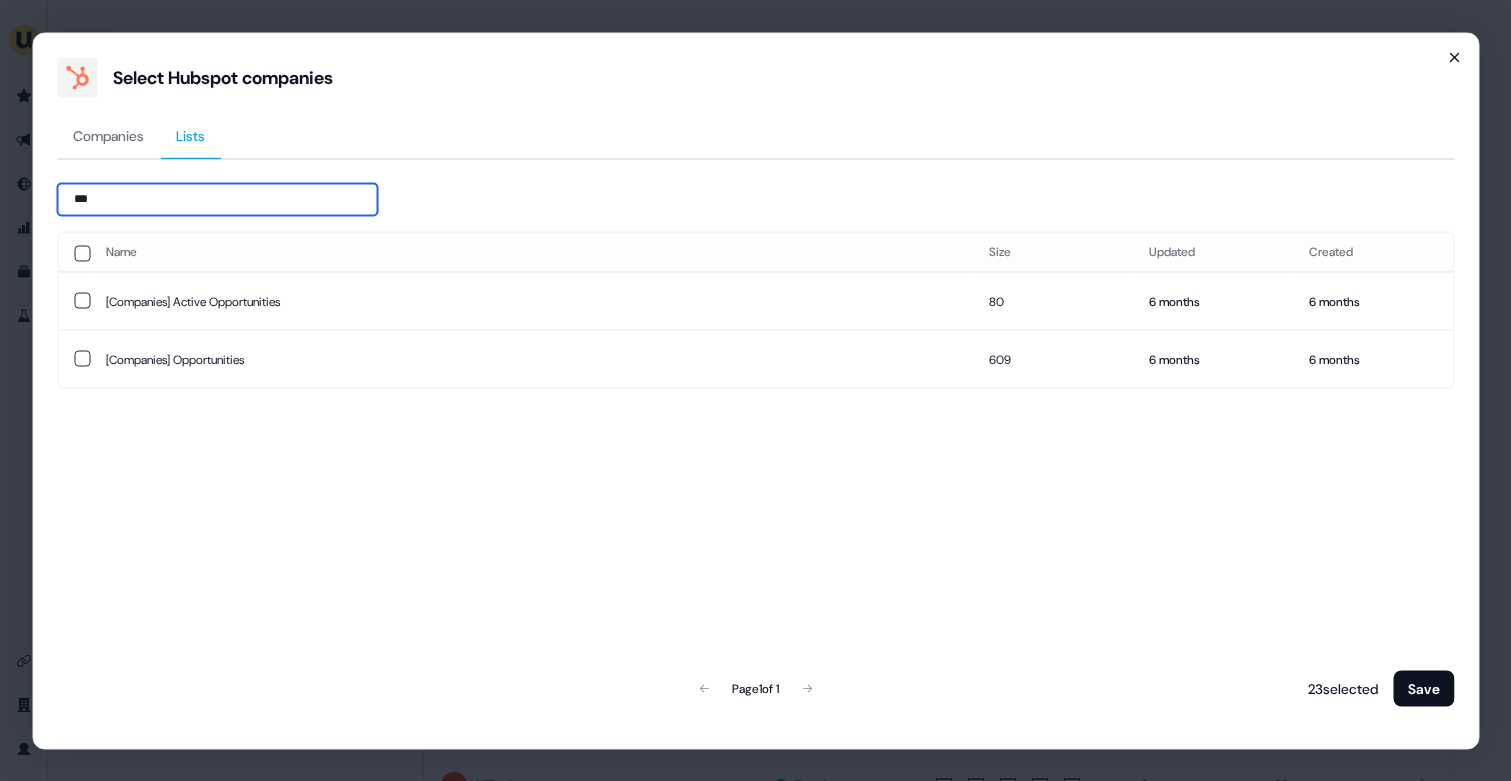 type on "***" 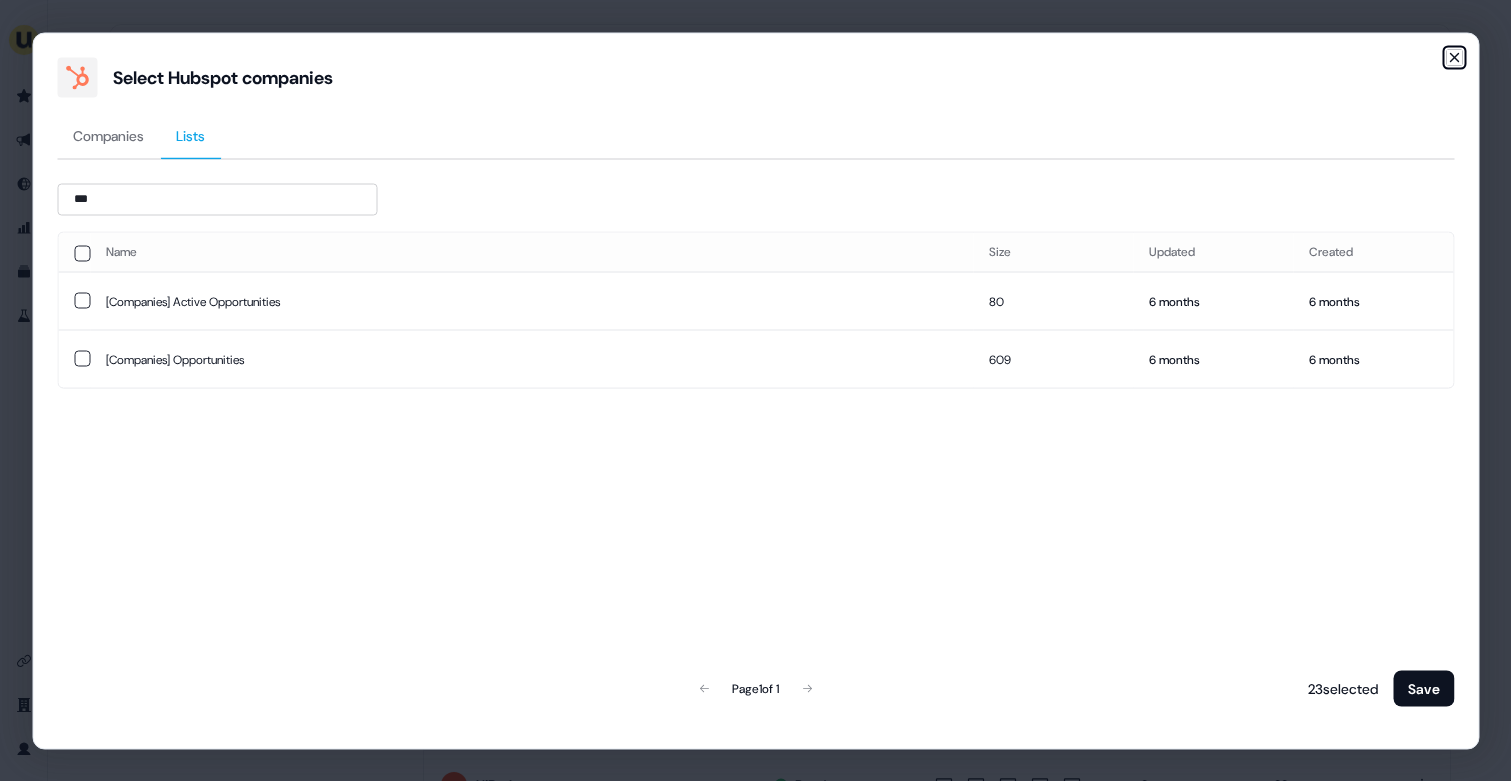 click 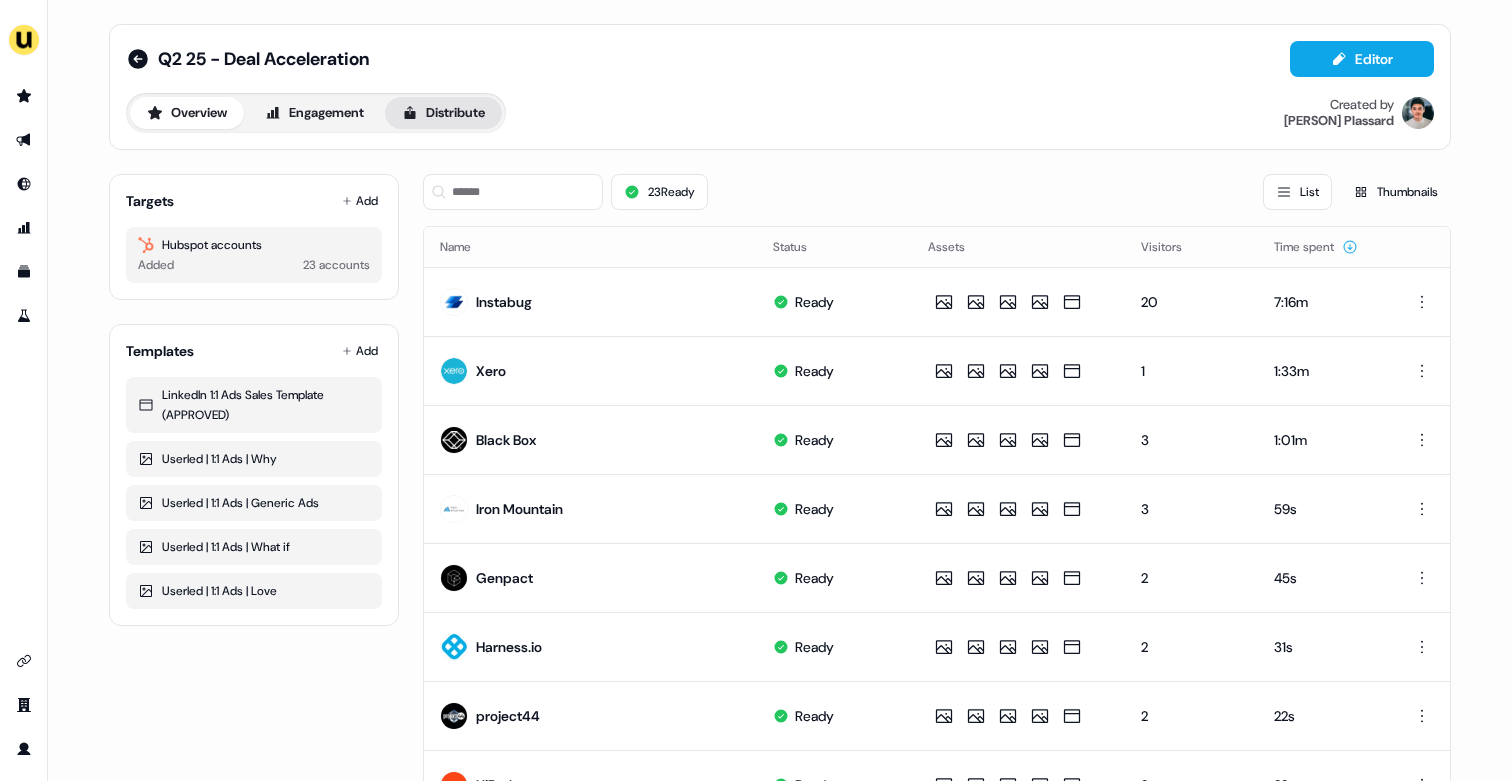 click on "Distribute" at bounding box center [443, 113] 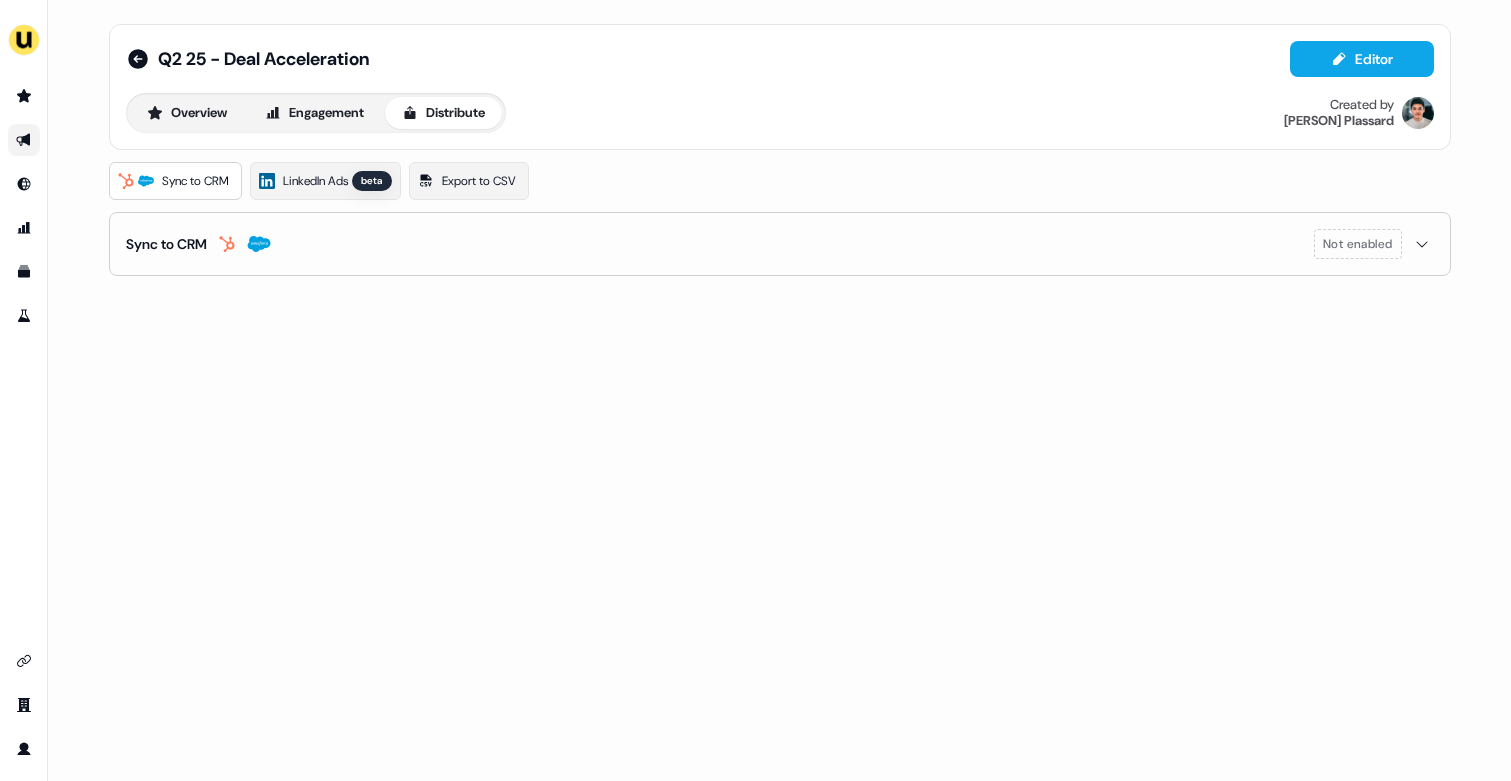 click at bounding box center [24, 140] 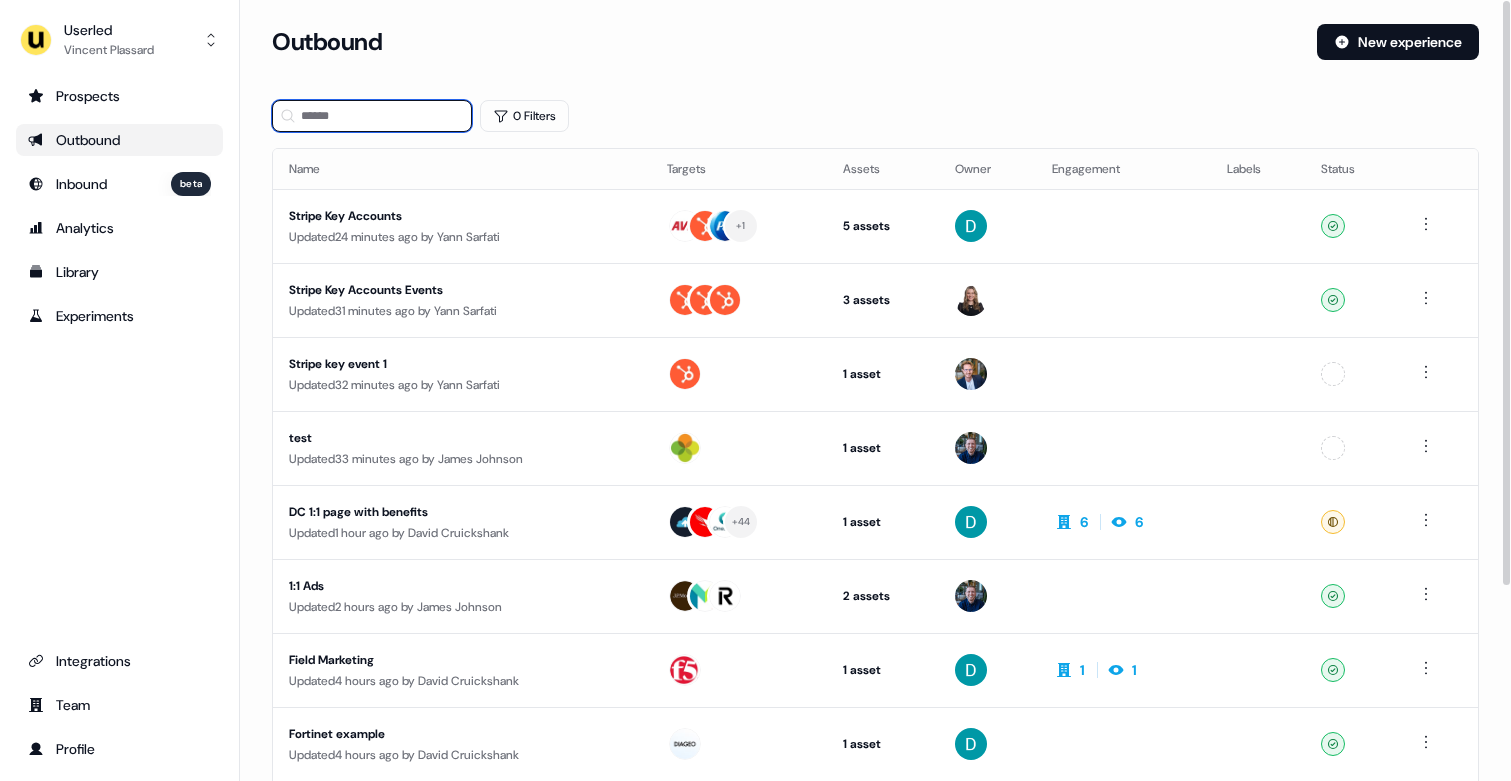 click at bounding box center (372, 116) 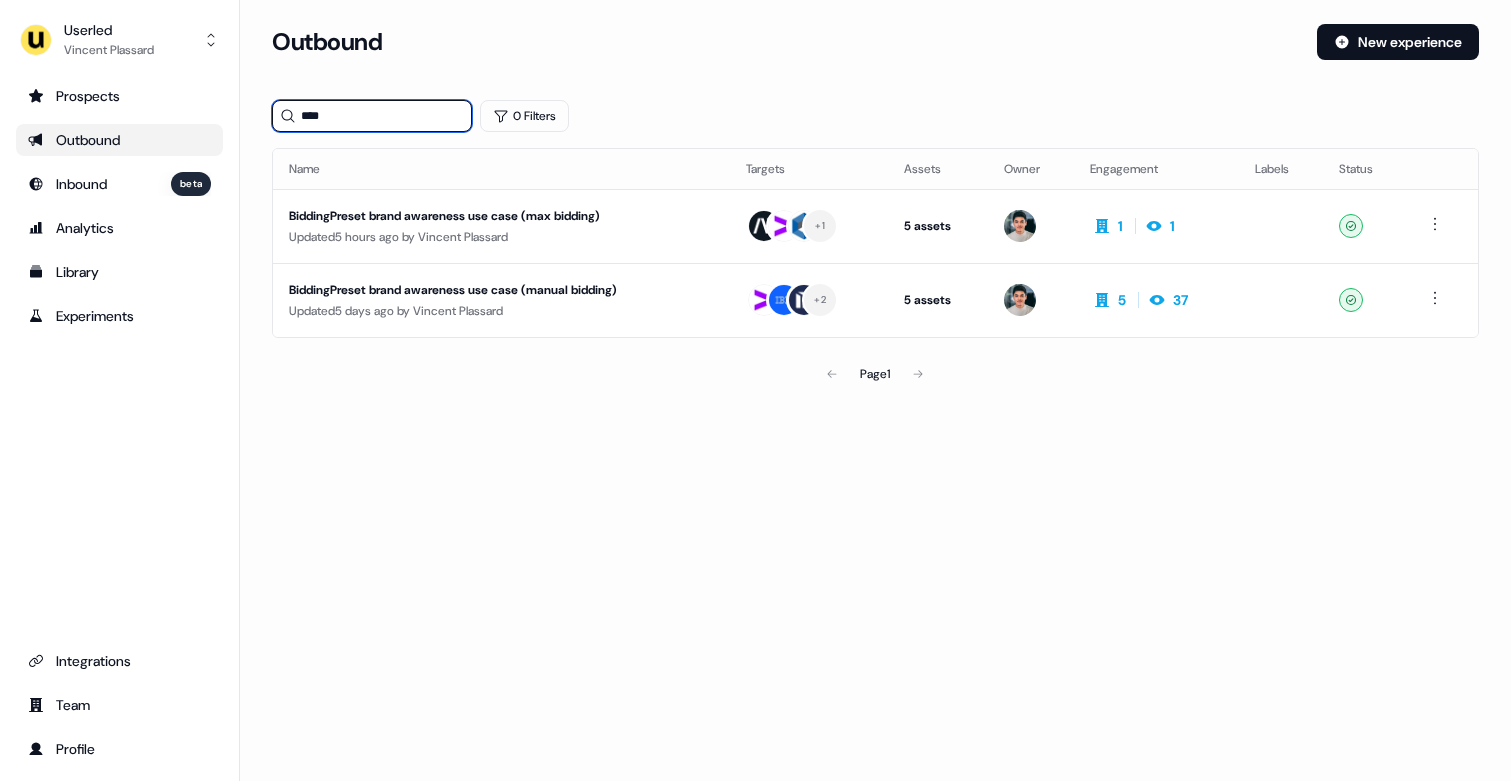 type on "****" 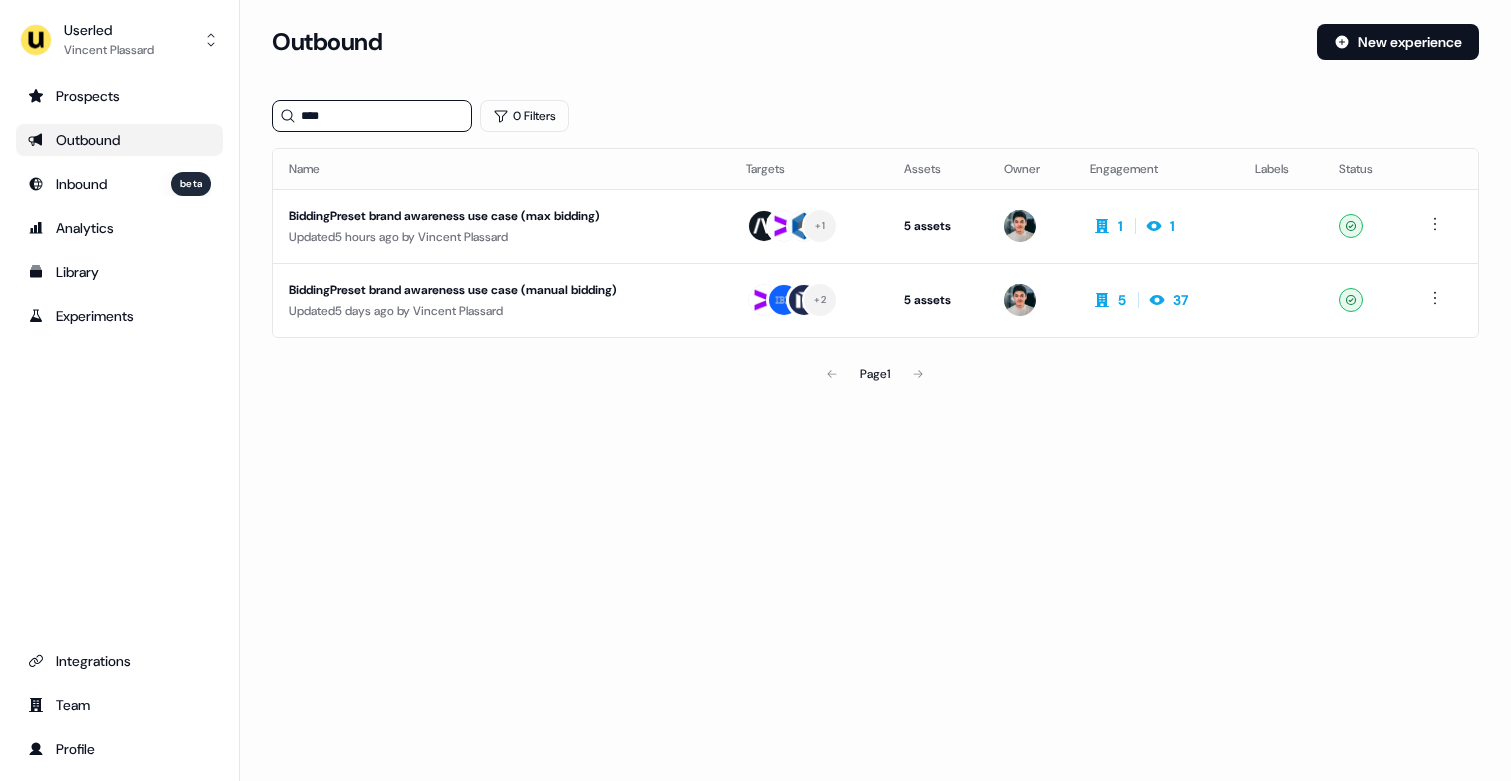 click on "Updated [TIME] by [PERSON] [LASTNAME]" at bounding box center (501, 237) 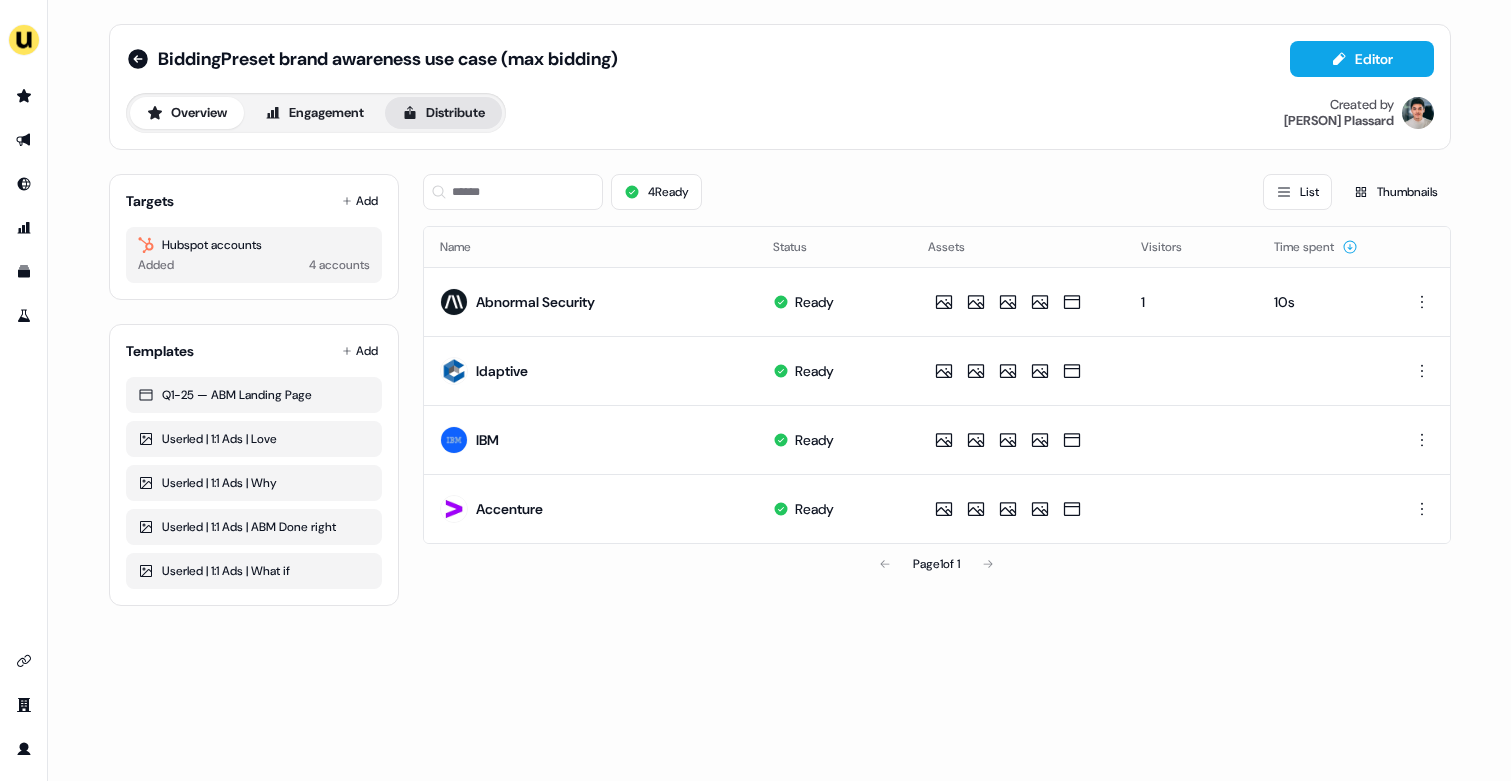 click on "Distribute" at bounding box center [443, 113] 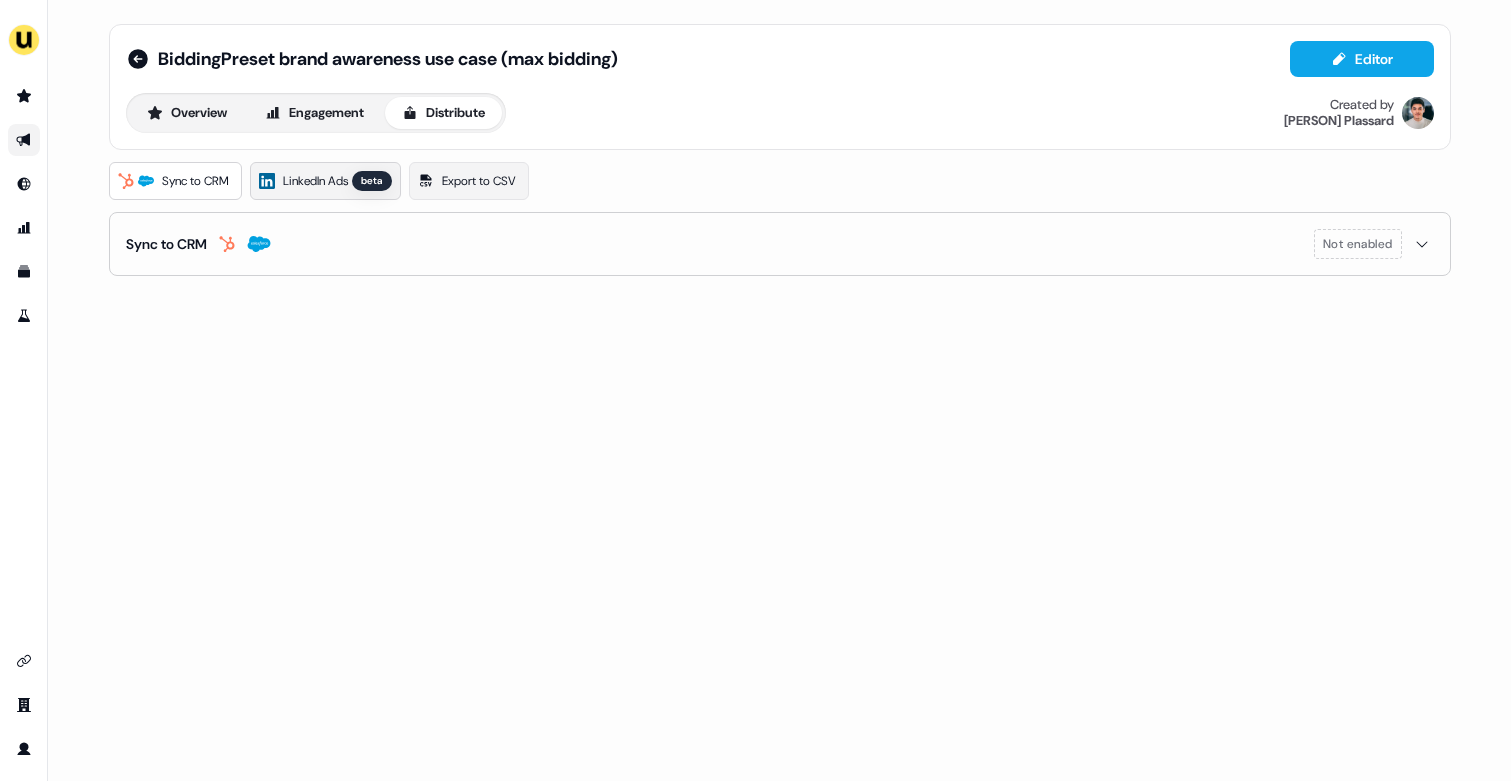 click on "LinkedIn Ads" at bounding box center (315, 181) 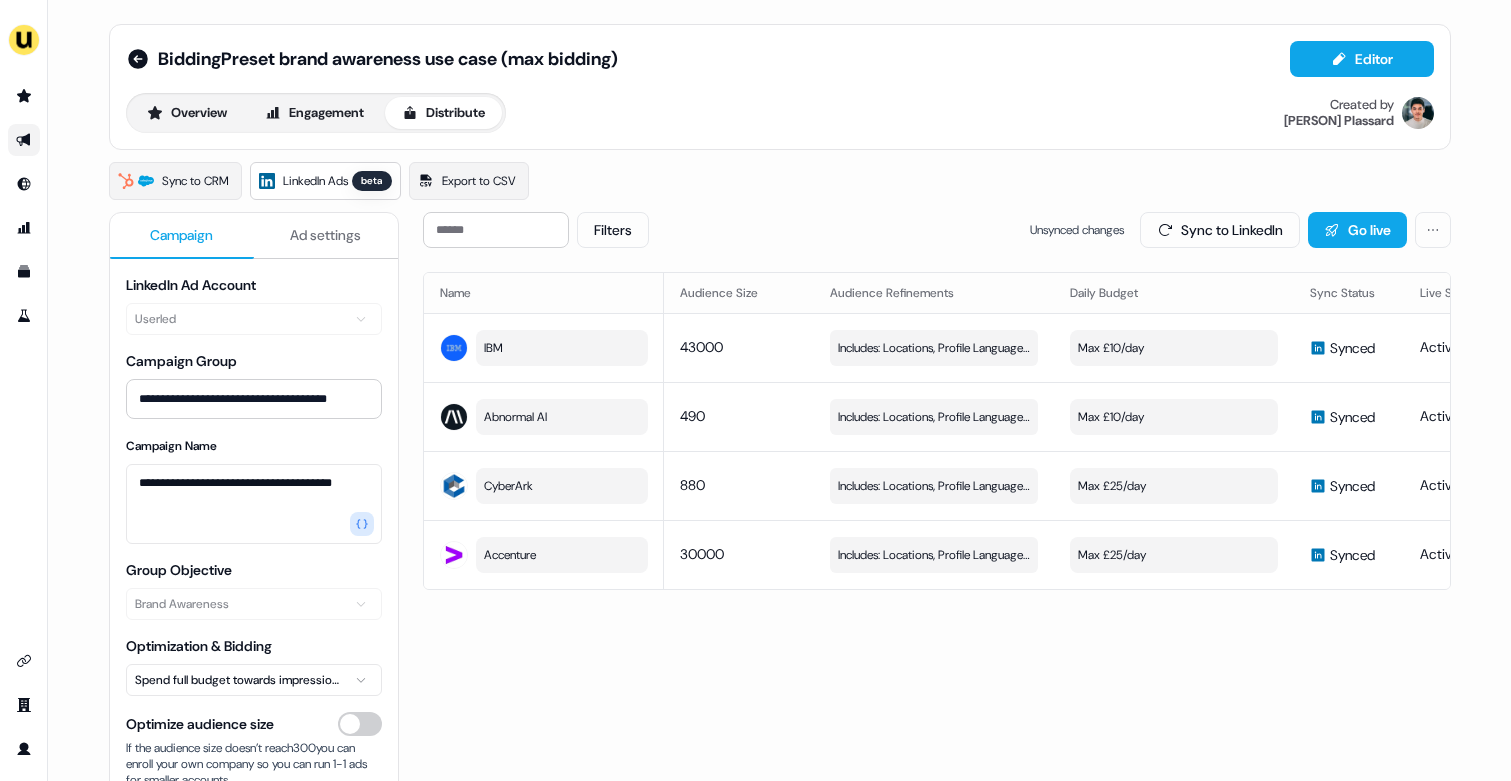scroll, scrollTop: 173, scrollLeft: 0, axis: vertical 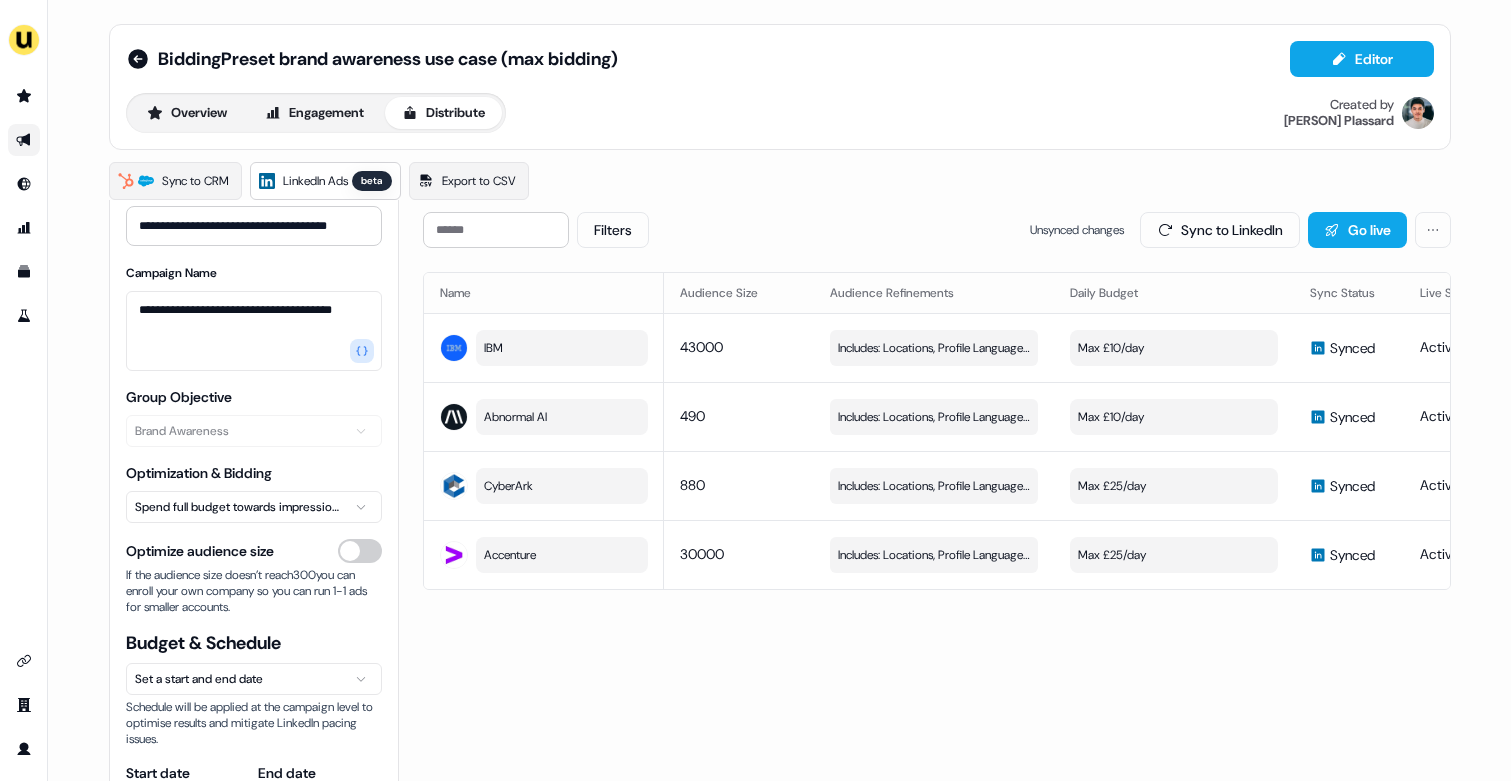 click on "**********" at bounding box center (755, 390) 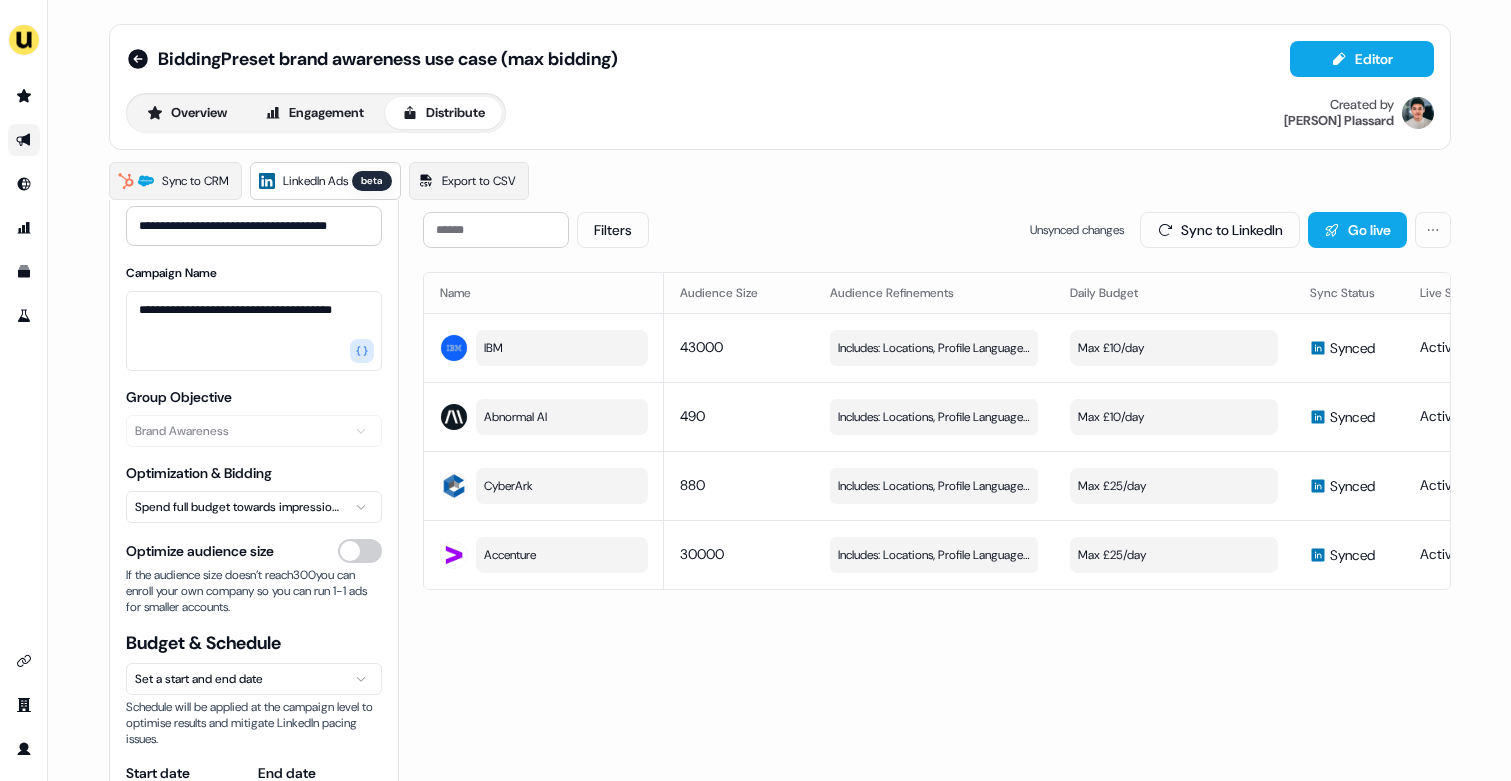 type 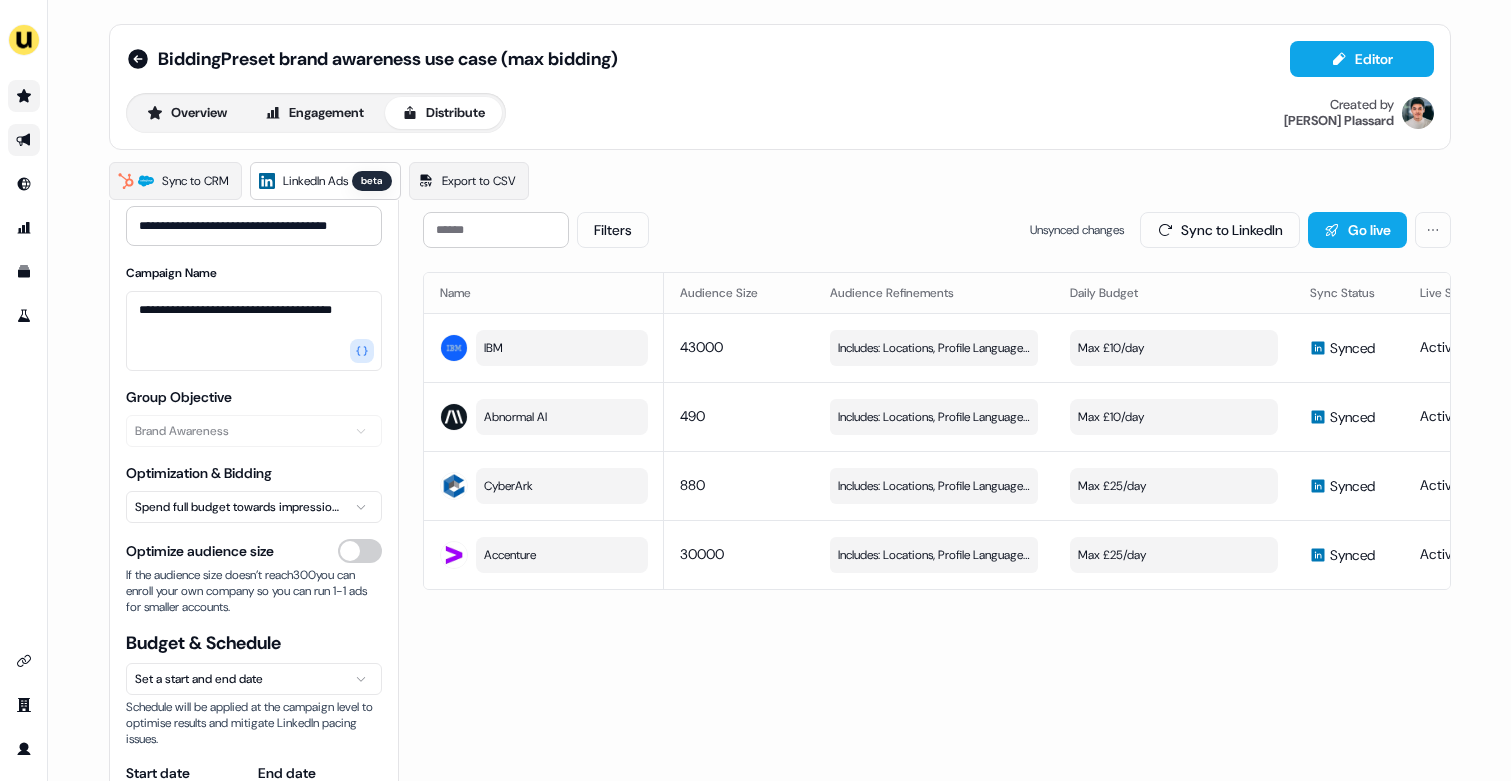 click 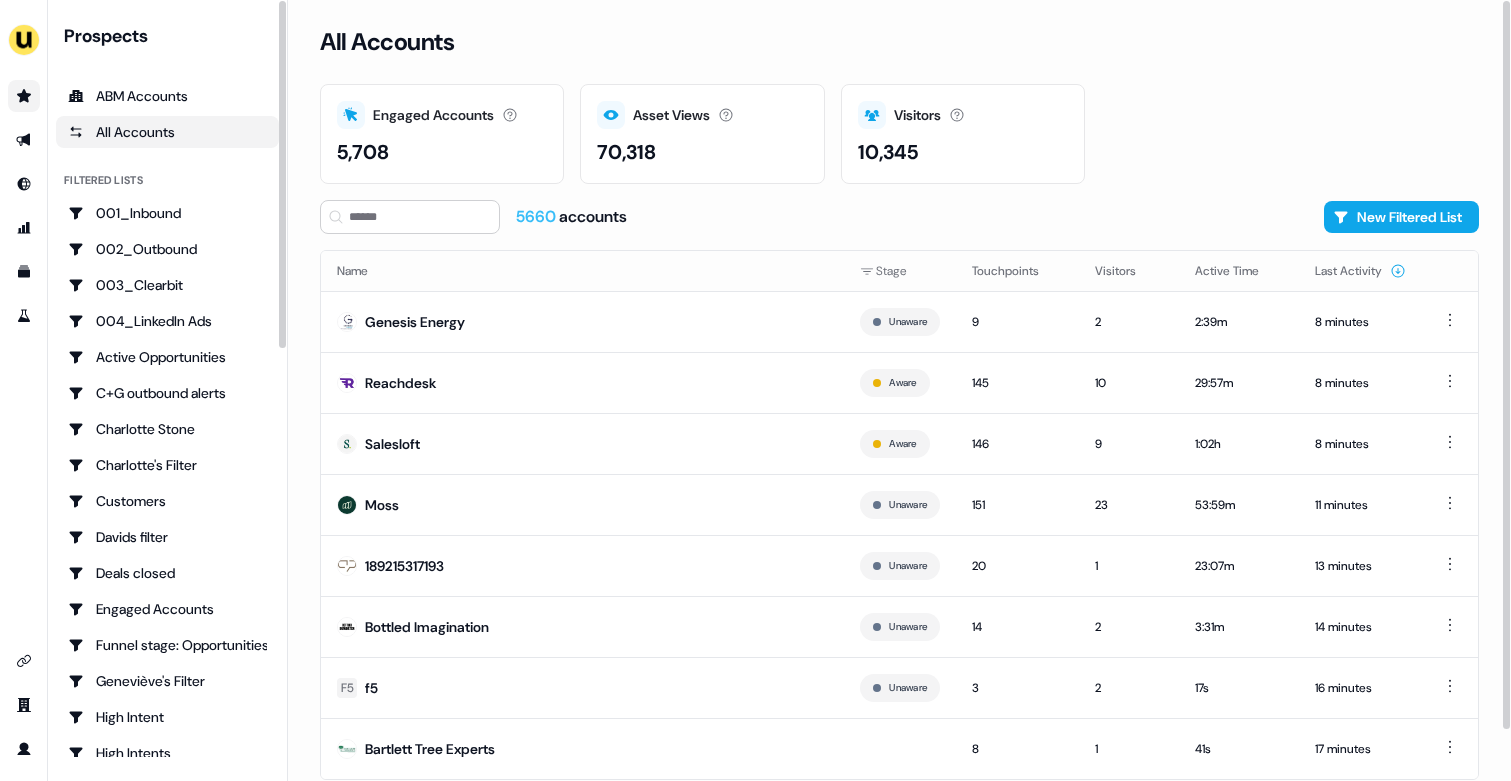 scroll, scrollTop: 54, scrollLeft: 0, axis: vertical 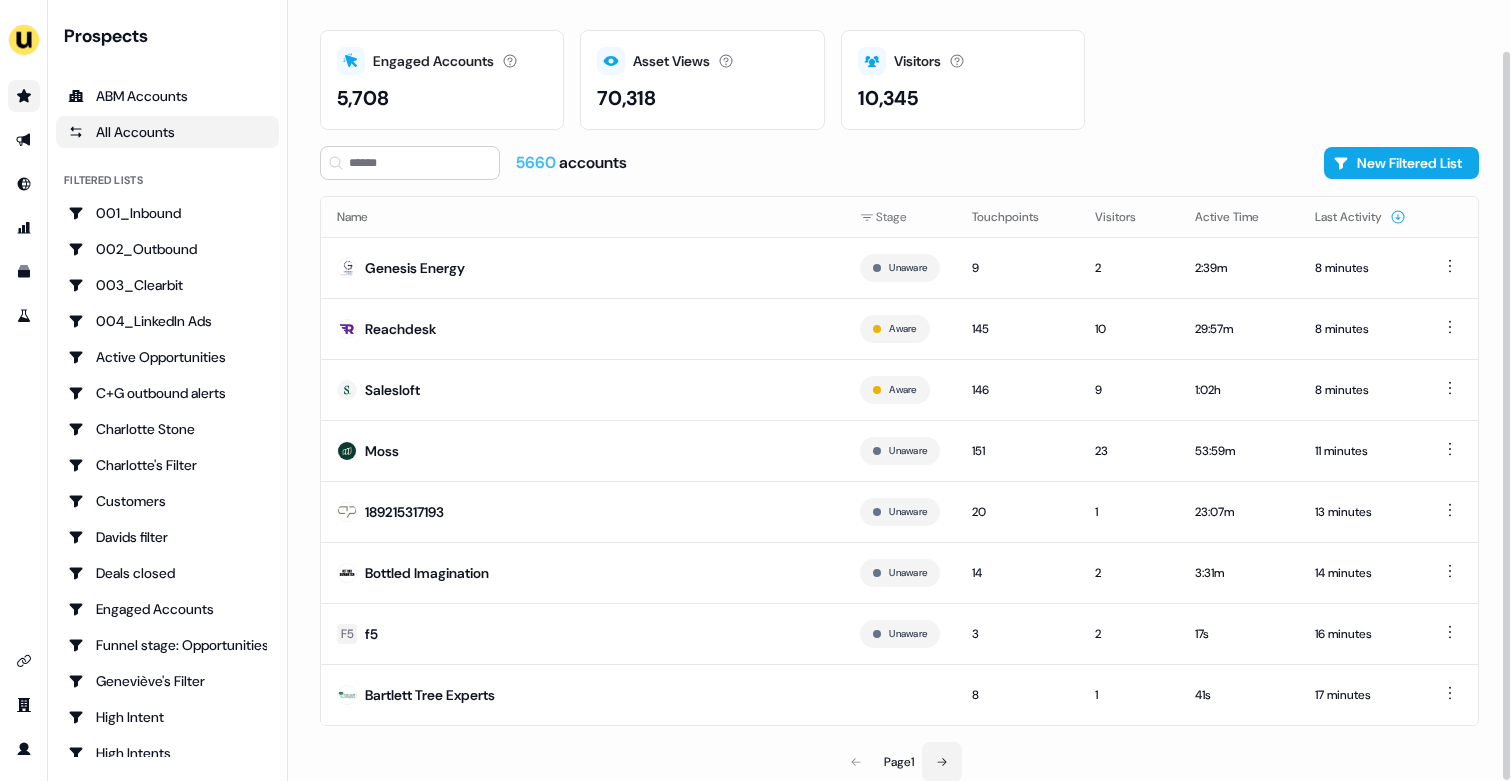 click 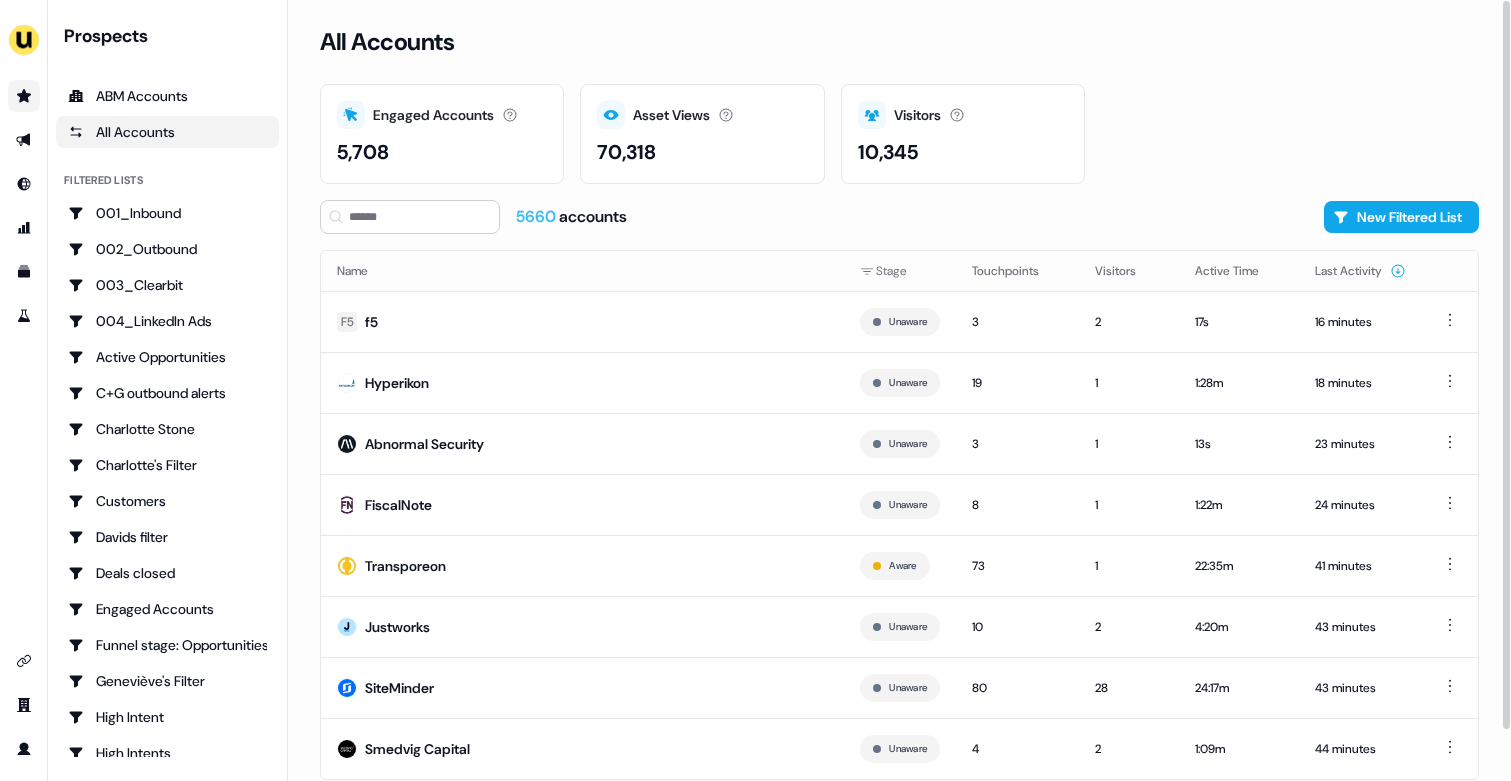 scroll, scrollTop: 54, scrollLeft: 0, axis: vertical 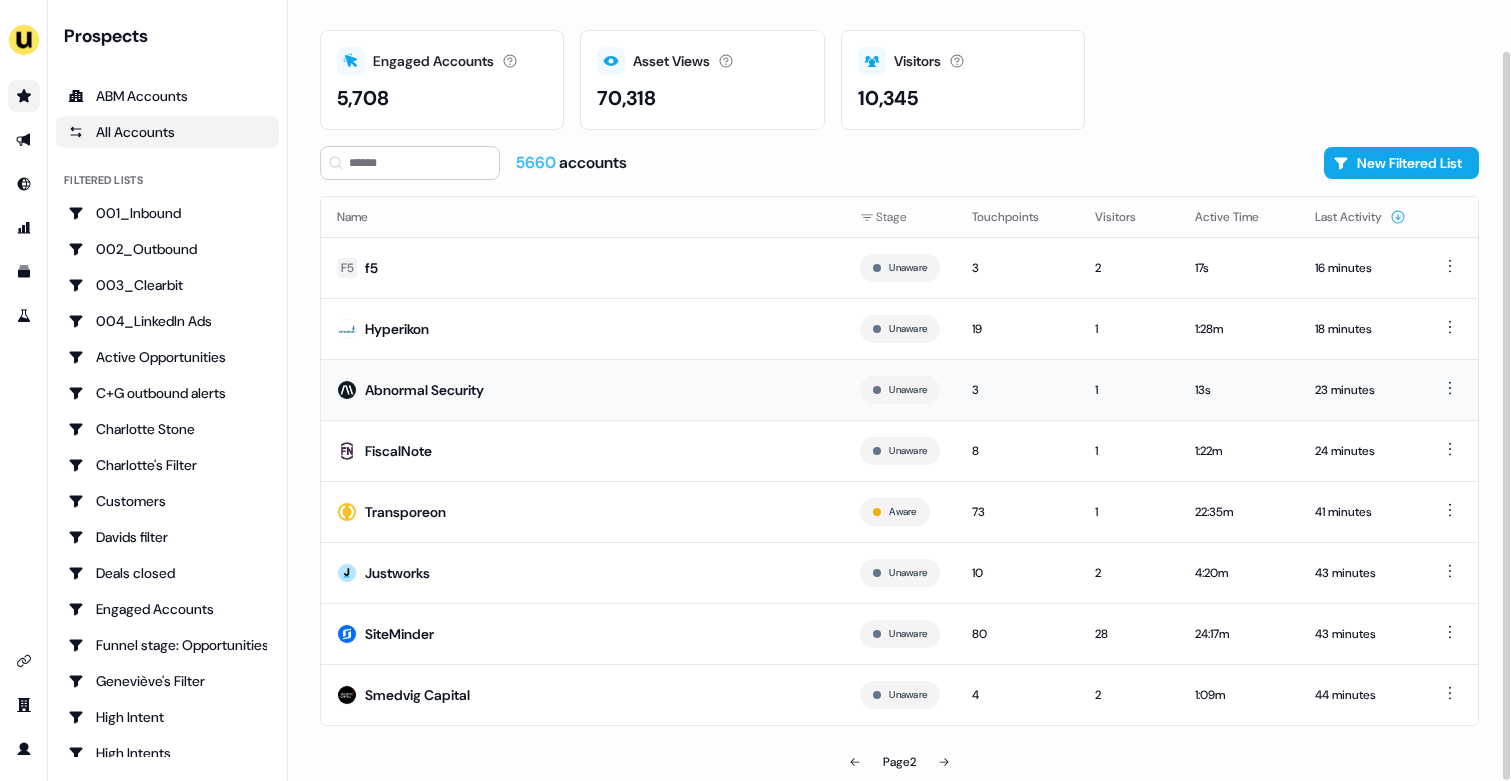 click on "Abnormal Security" at bounding box center [582, 389] 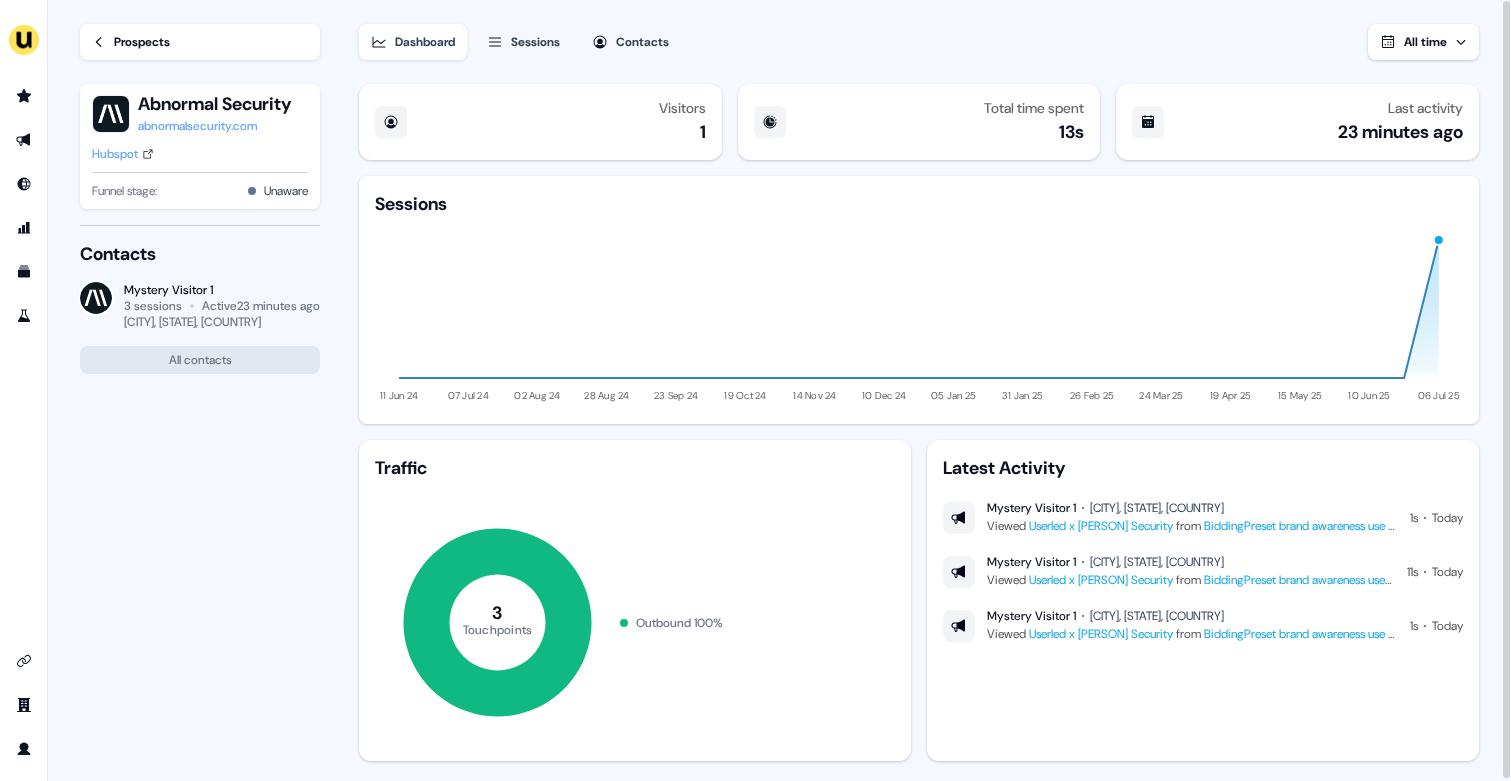 click on "Hubspot" at bounding box center [115, 154] 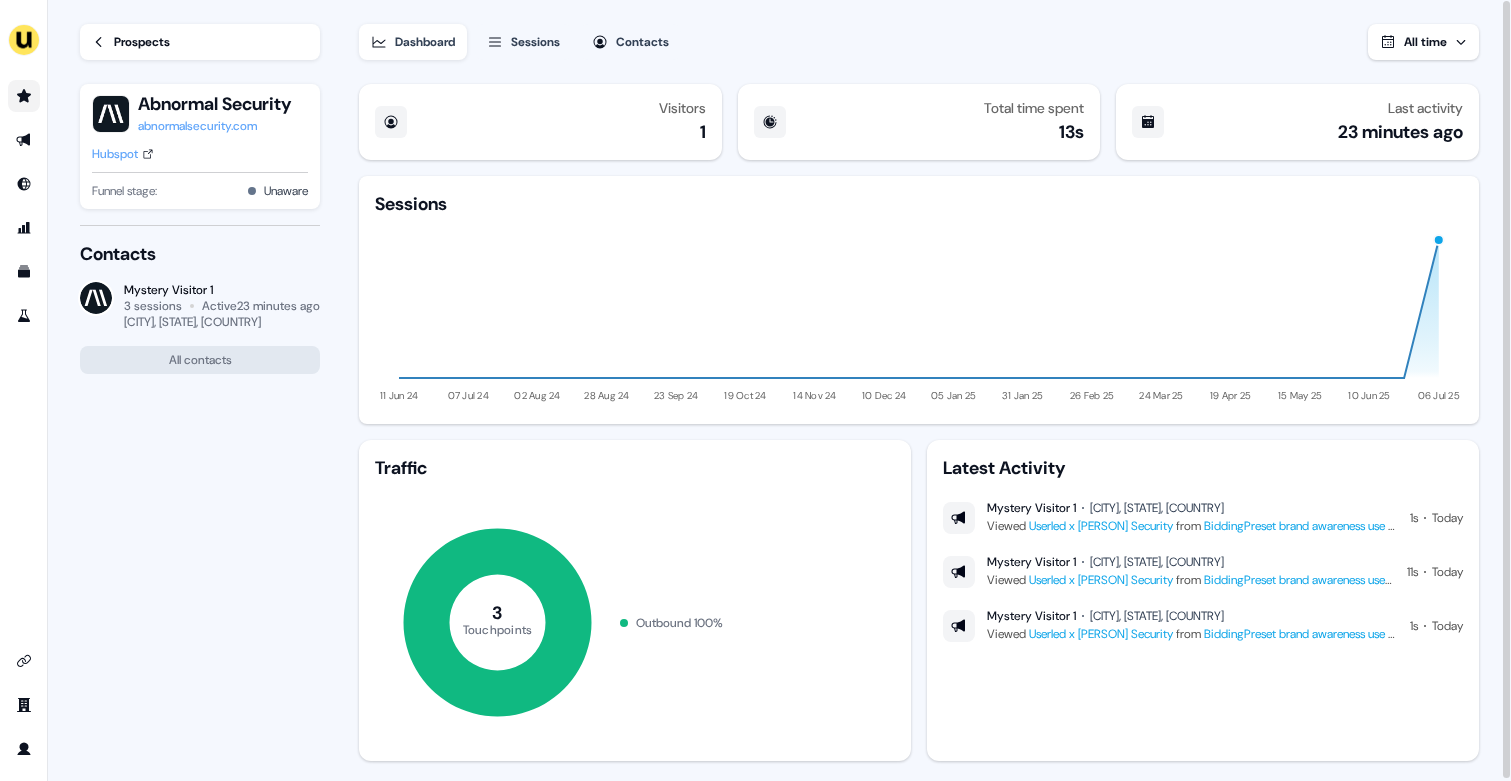 click at bounding box center [24, 96] 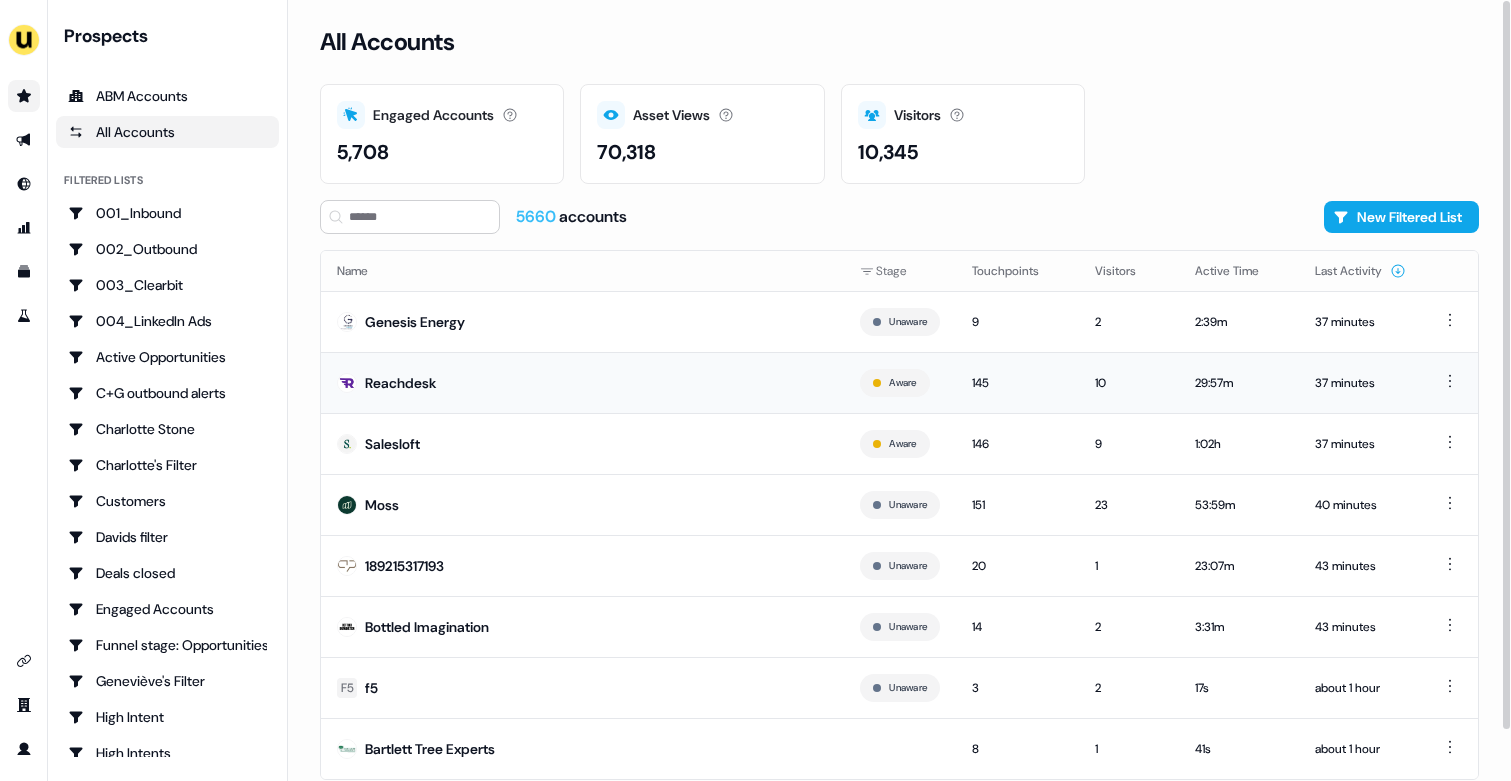 click on "Reachdesk" at bounding box center [582, 382] 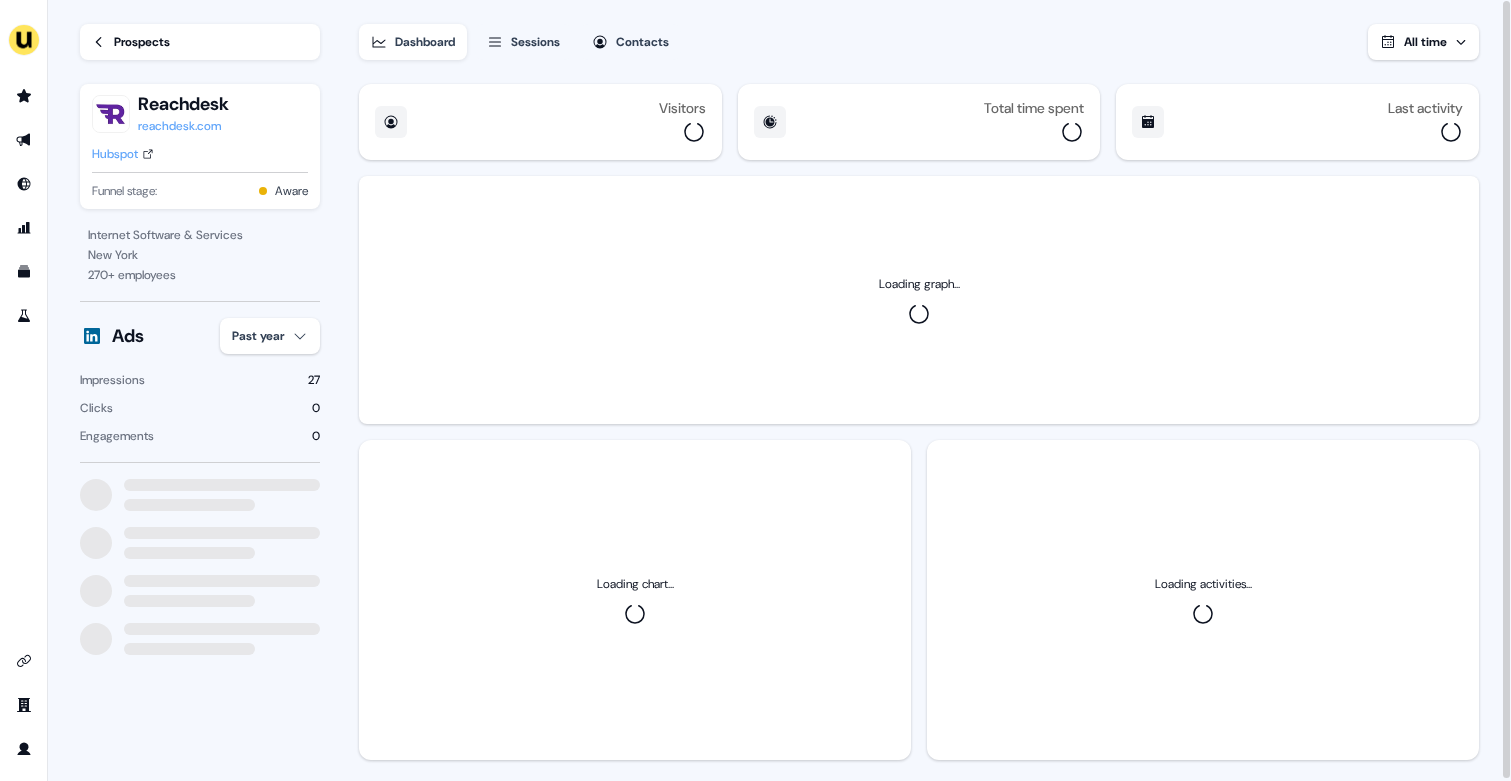 click on "Ads Past year Impressions 27 Clicks 0 Engagements 0 Dashboard Sessions Contacts All time Visitors Total time spent Last activity Loading graph... Loading chart... Loading activities... 06" at bounding box center (755, 390) 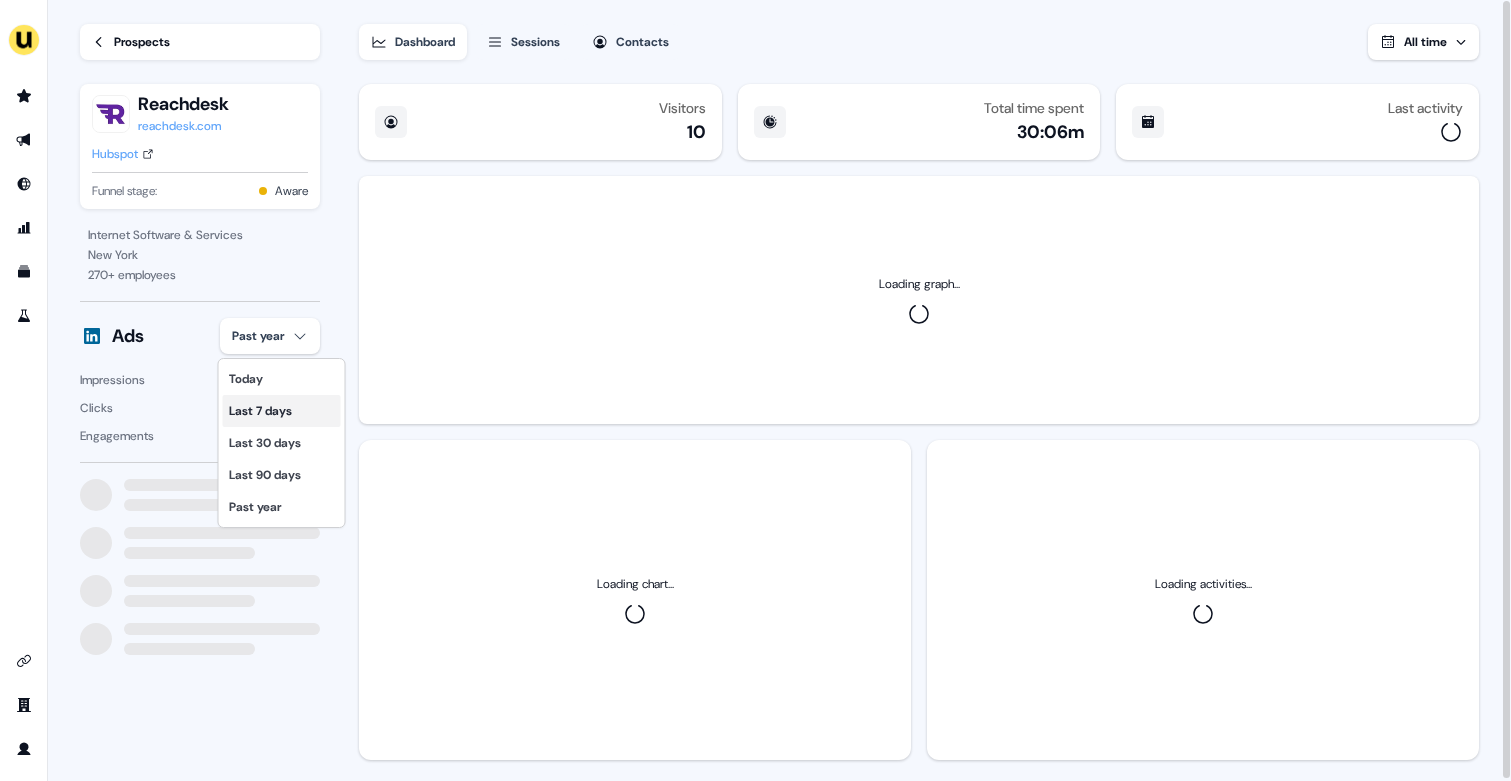 click on "Last 7 days" at bounding box center [282, 411] 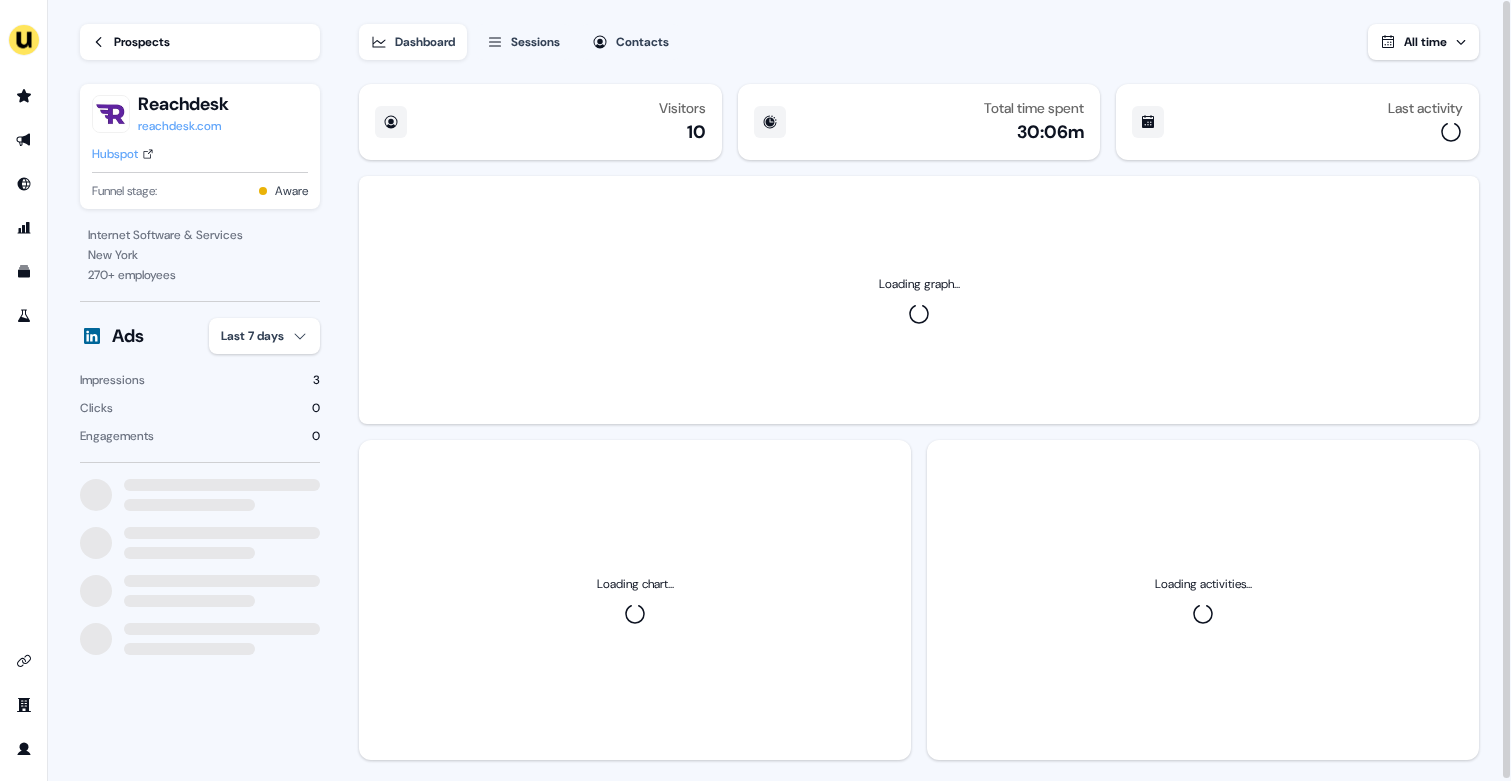 click on "Ads Last 7 days Impressions 3 Clicks 0 Engagements 0" at bounding box center (200, 382) 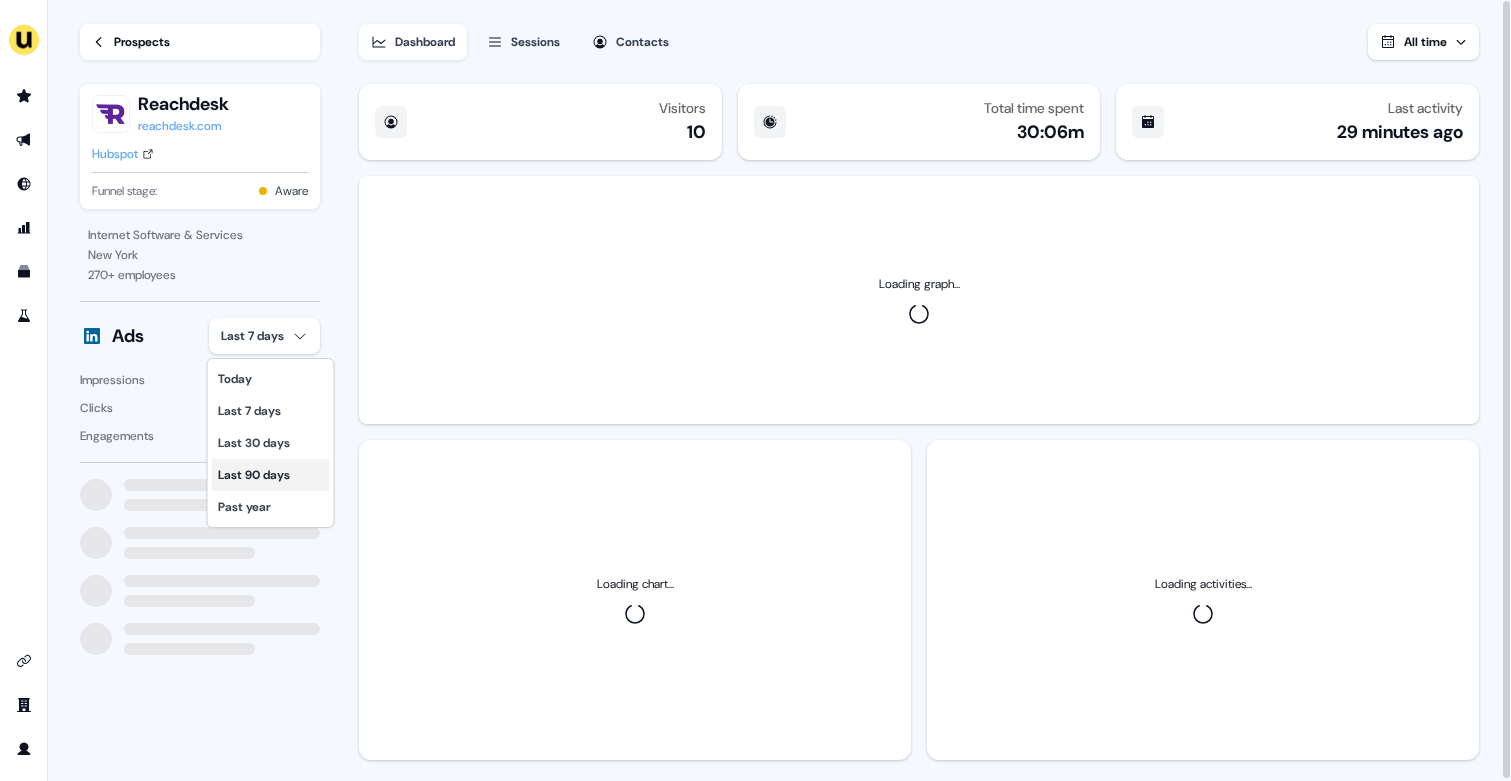 click on "Last 90 days" at bounding box center [271, 475] 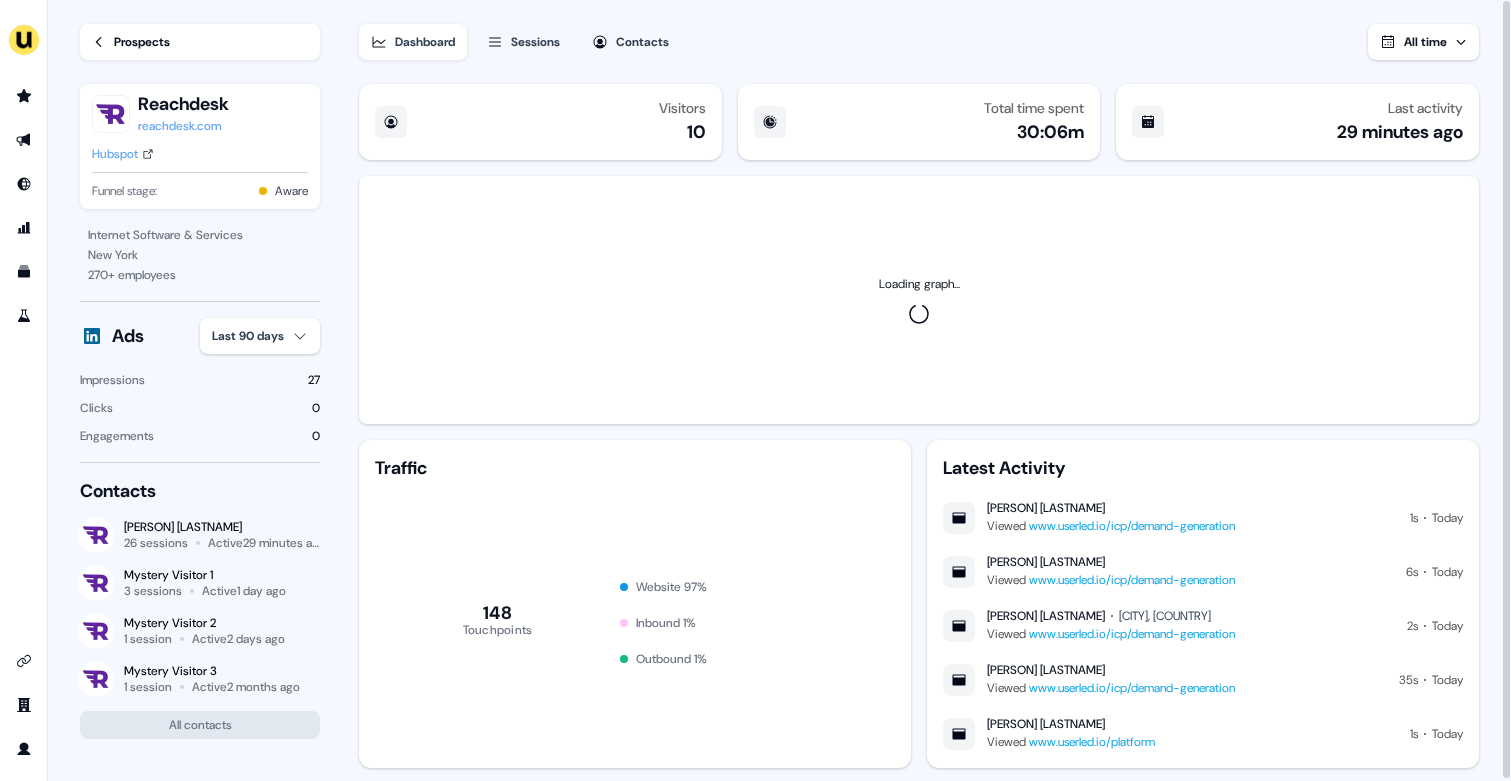 click on "Ads Last 90 days Impressions 27 Clicks 0 Engagements 0" at bounding box center [200, 382] 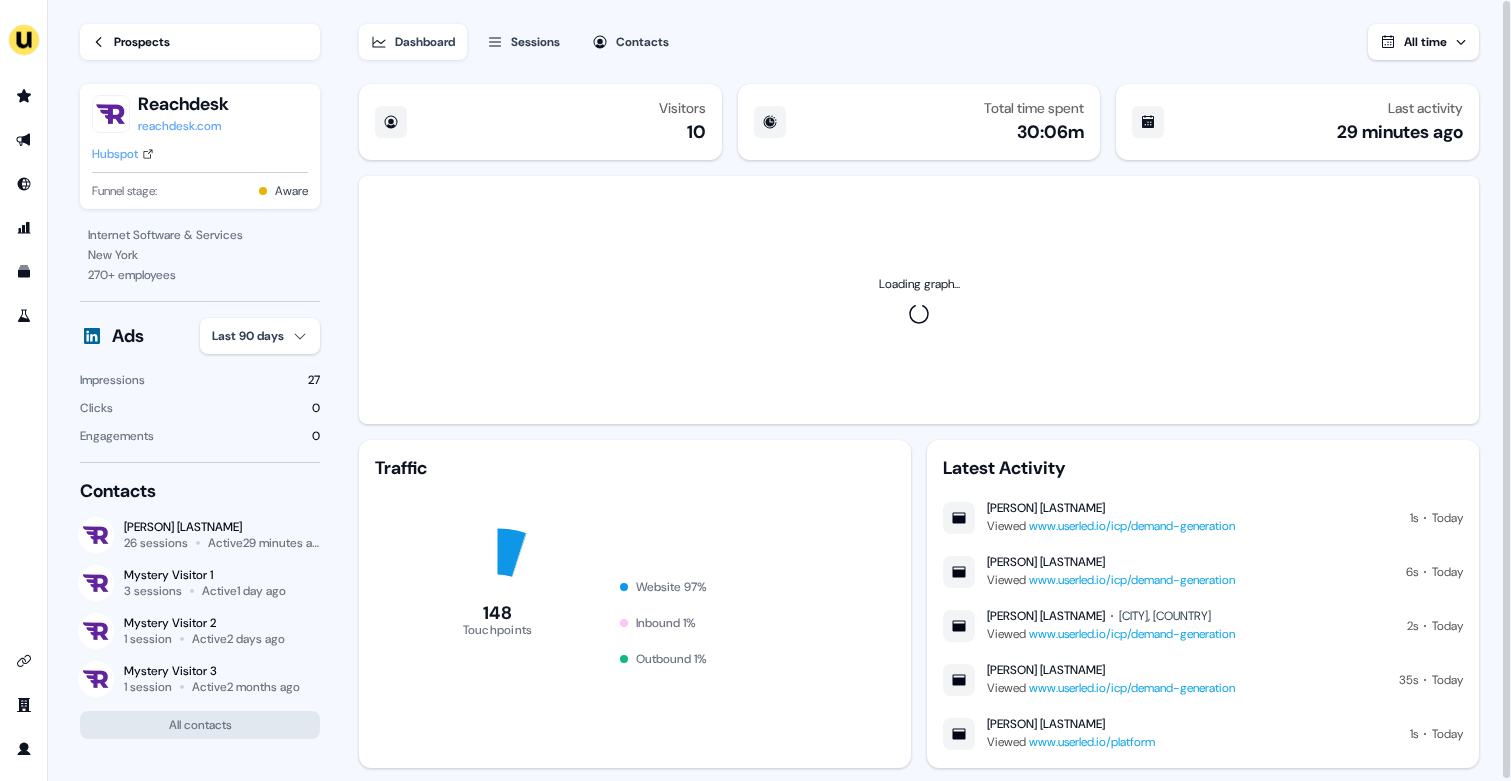 click on "For the best experience switch devices to a bigger screen. Go to Userled.io Loading... Prospects Reachdesk reachdesk.com Hubspot Funnel stage: Aware Internet Software & Services [CITY] 270 + employees Ads Last 90 days Impressions 27 Clicks 0 Engagements 0 Contacts [FIRST] [LAST] 26   sessions Active  29 minutes ago Mystery Visitor 1 3   sessions Active  1 day ago Mystery Visitor 2 1   session Active  2 days ago Mystery Visitor 3 1   session Active  2 months ago All contacts Dashboard Sessions Contacts All time Visitors 10 Total time spent 30:06m Last activity 29 minutes ago Loading graph... Traffic 148 Touchpoints Website   97 % Inbound   1 % Outbound   1 % Latest Activity [FIRST] [LAST] Viewed   www.userled.io/icp/demand-generation 1s Today [FIRST] [LAST] Viewed   www.userled.io/icp/demand-generation 6s Today [FIRST] [LAST] [LOCATION], [COUNTRY] Viewed   www.userled.io/icp/demand-generation 2s Today [FIRST] [LAST] Viewed   www.userled.io/icp/demand-generation 35s Today [FIRST] [LAST] Viewed   www.userled.io/platform 1s" at bounding box center (755, 390) 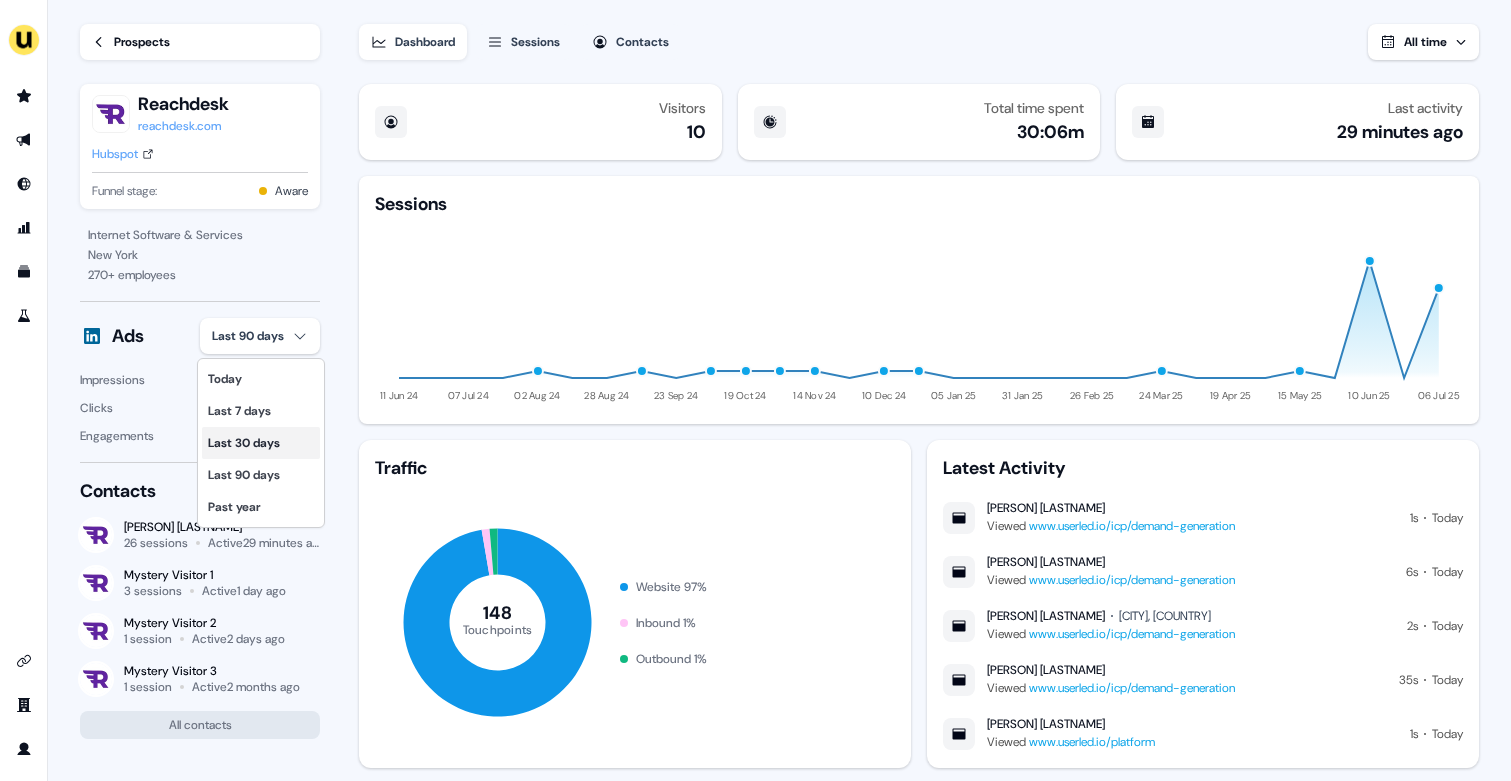 click on "Last 30 days" at bounding box center (261, 443) 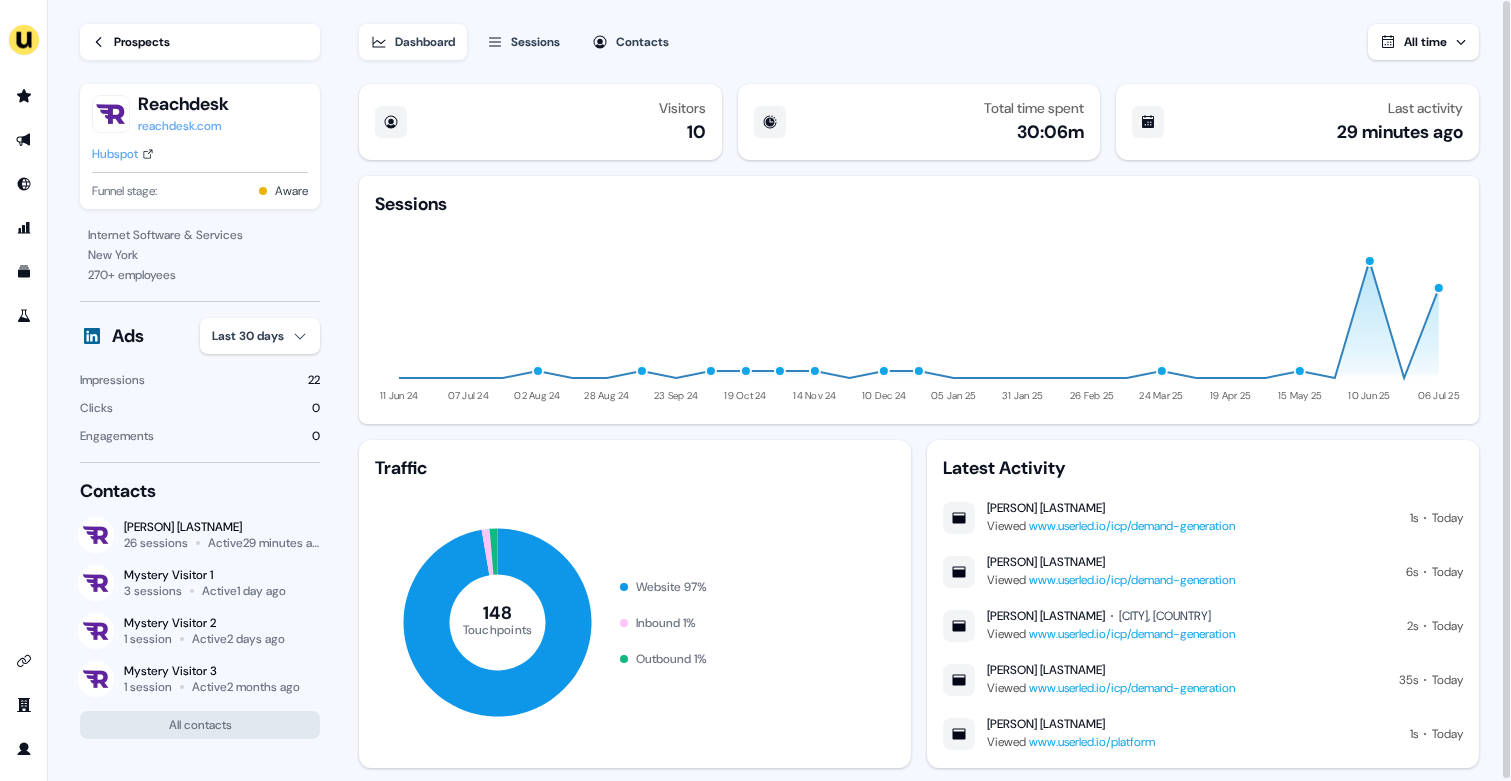 click on "Loading... Prospects Reachdesk reachdesk.com Hubspot Funnel stage: Aware Internet Software & Services New York 270 + employees Ads Last 30 days Impressions 22 Clicks 0 Engagements 0 Contacts [PERSON] [LASTNAME] 26 sessions Active 29 minutes ago Mystery Visitor 1 3 sessions Active 1 day ago Mystery Visitor 2 1 session Active 2 days ago Mystery Visitor 3 1 session Active 2 months ago All contacts Dashboard Sessions Contacts All time Visitors 10 Total time spent 30:06m Last activity 29 minutes ago Sessions 11 Jun 24 07 Jul 24 02 Aug 24 28 Aug 24 23 Sep 24 19 Oct 24 14 Nov 24 10 Dec 24 05 Jan 25 31 Jan 25 26 Feb 25 24 Mar 25 19 Apr 25 15 May 25 10 Jun 25 06 Jul 25 Traffic 148 Touchpoints Website 97 % Inbound 1 % Outbound 1 % Latest Activity [PERSON] [LASTNAME] Viewed www.userled.io/icp/demand-generation 1s Today [PERSON] [LASTNAME] Viewed www.userled.io/icp/demand-generation 6s Today [PERSON] [CITY], [COUNTRY] Viewed www.userled.io/icp/demand-generation 2s Today [PERSON] [LASTNAME] Viewed 35s Today Viewed" at bounding box center [779, 391] 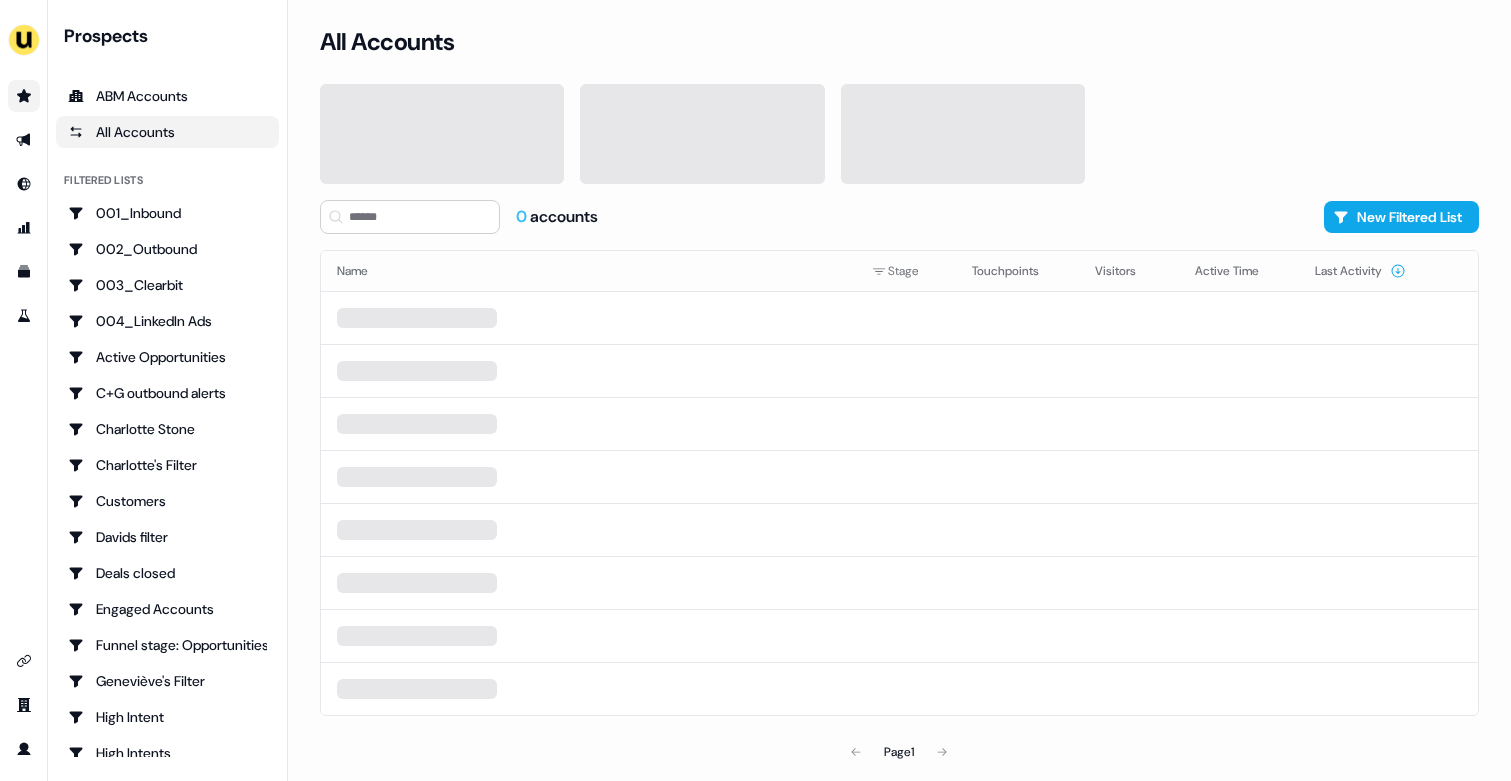 scroll, scrollTop: 0, scrollLeft: 0, axis: both 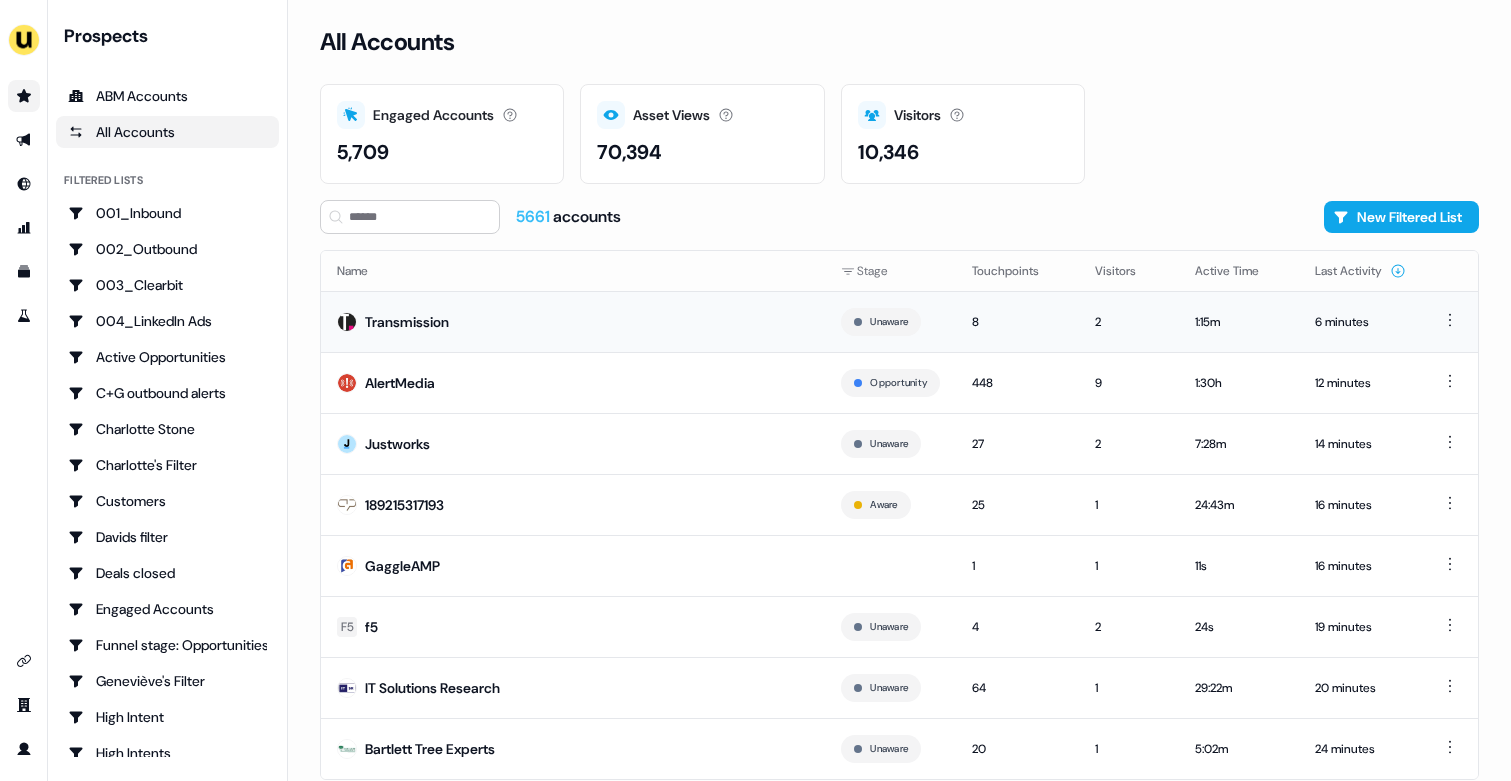 click on "Transmission" at bounding box center [573, 321] 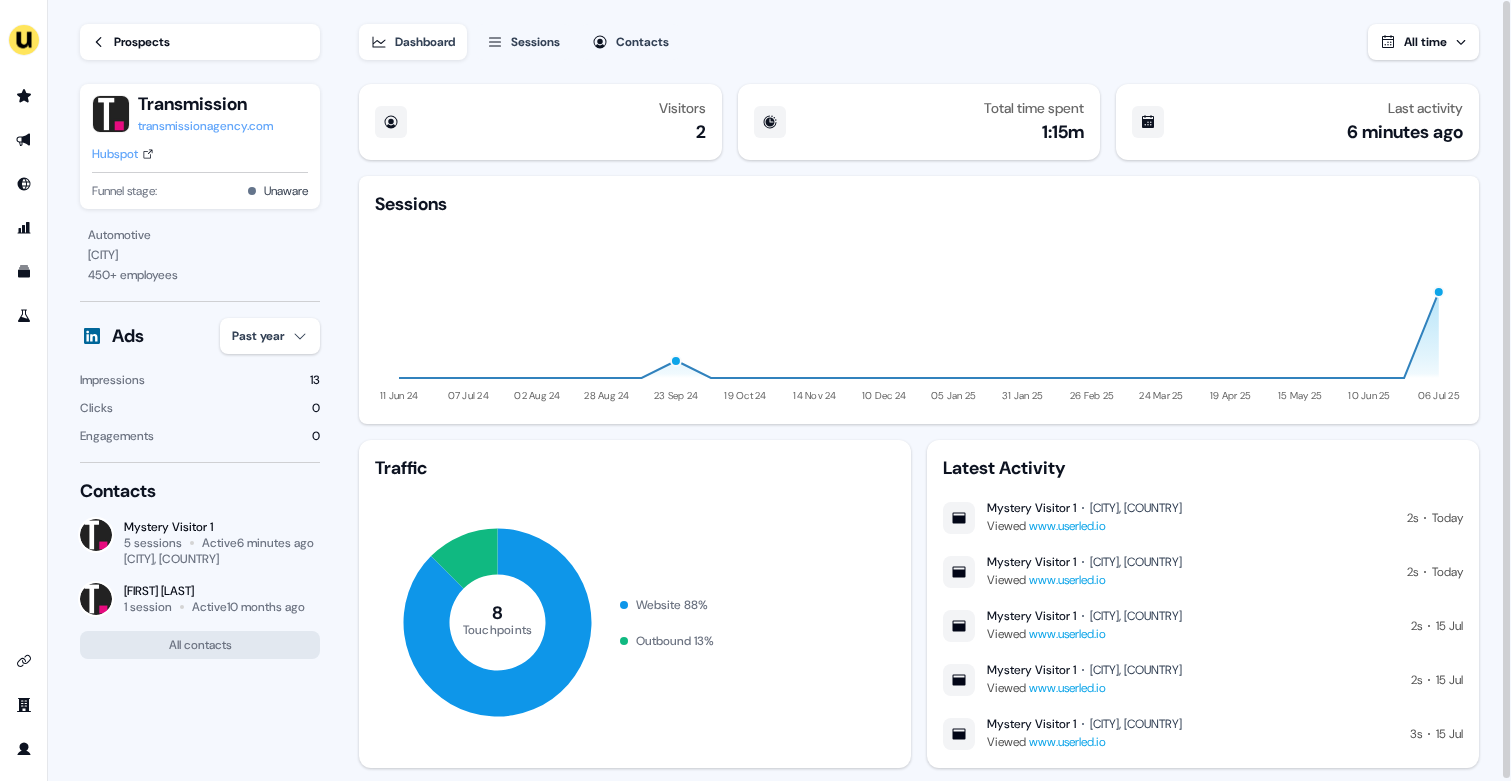 click on "Hubspot" at bounding box center [115, 154] 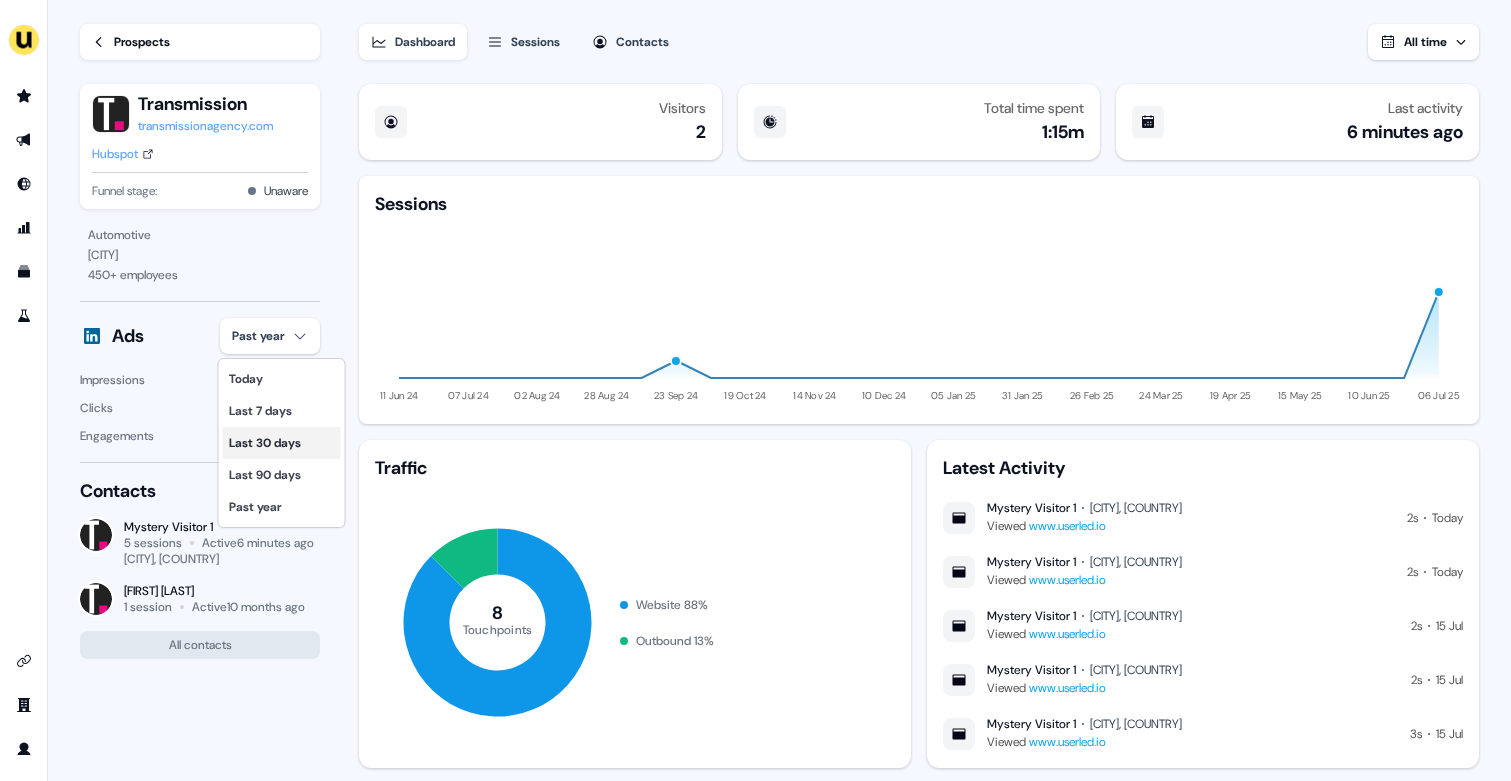 click on "Last 30 days" at bounding box center [282, 443] 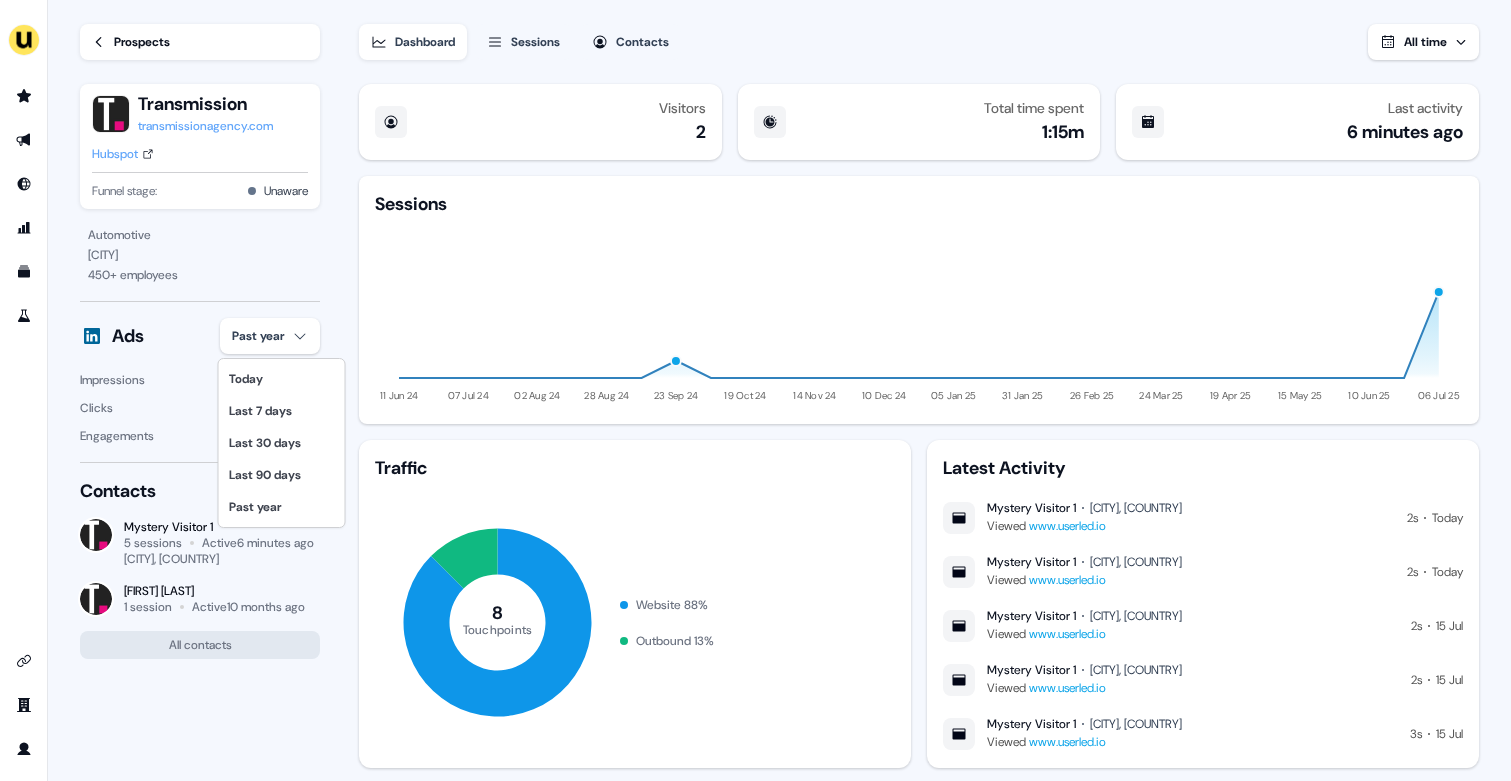 type 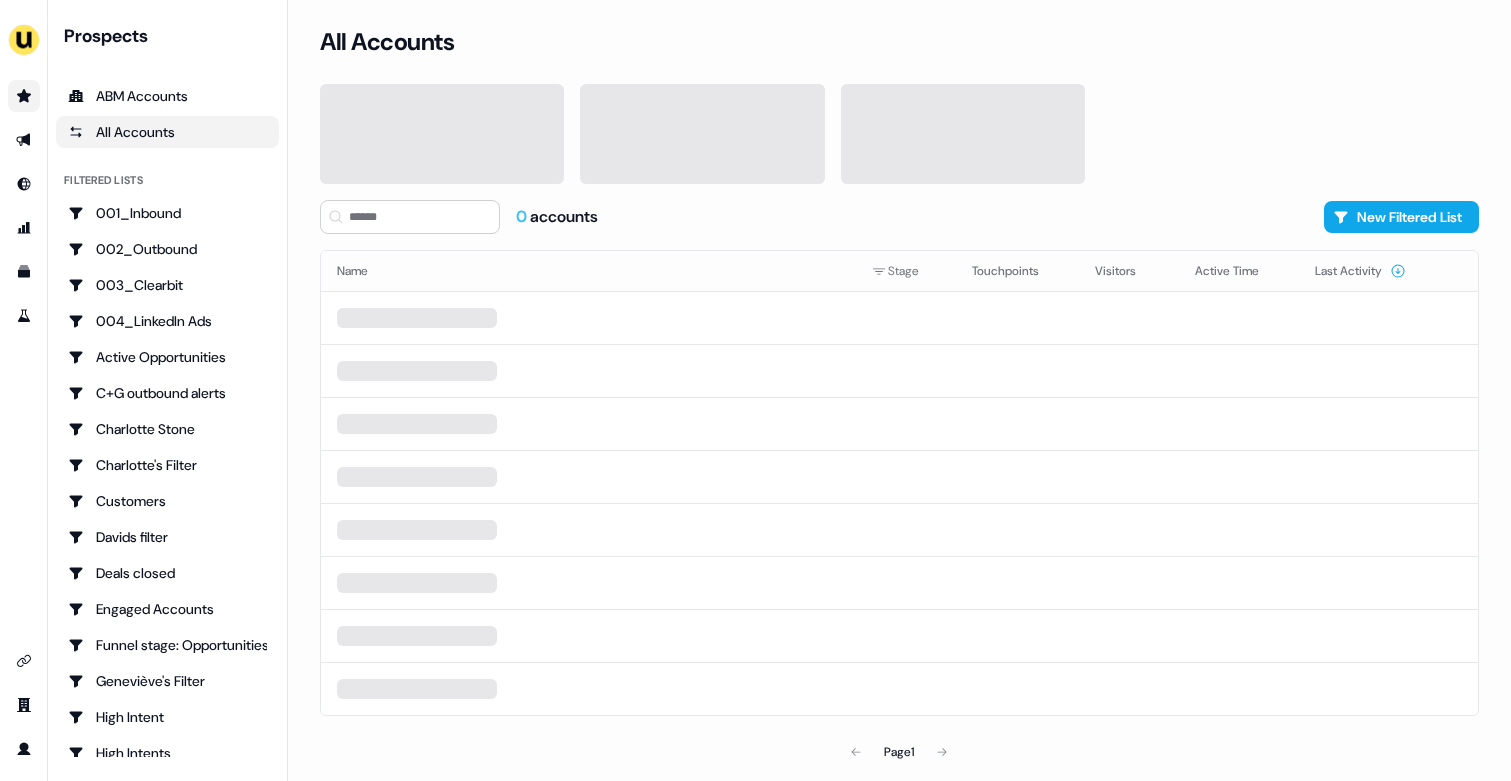 scroll, scrollTop: 0, scrollLeft: 0, axis: both 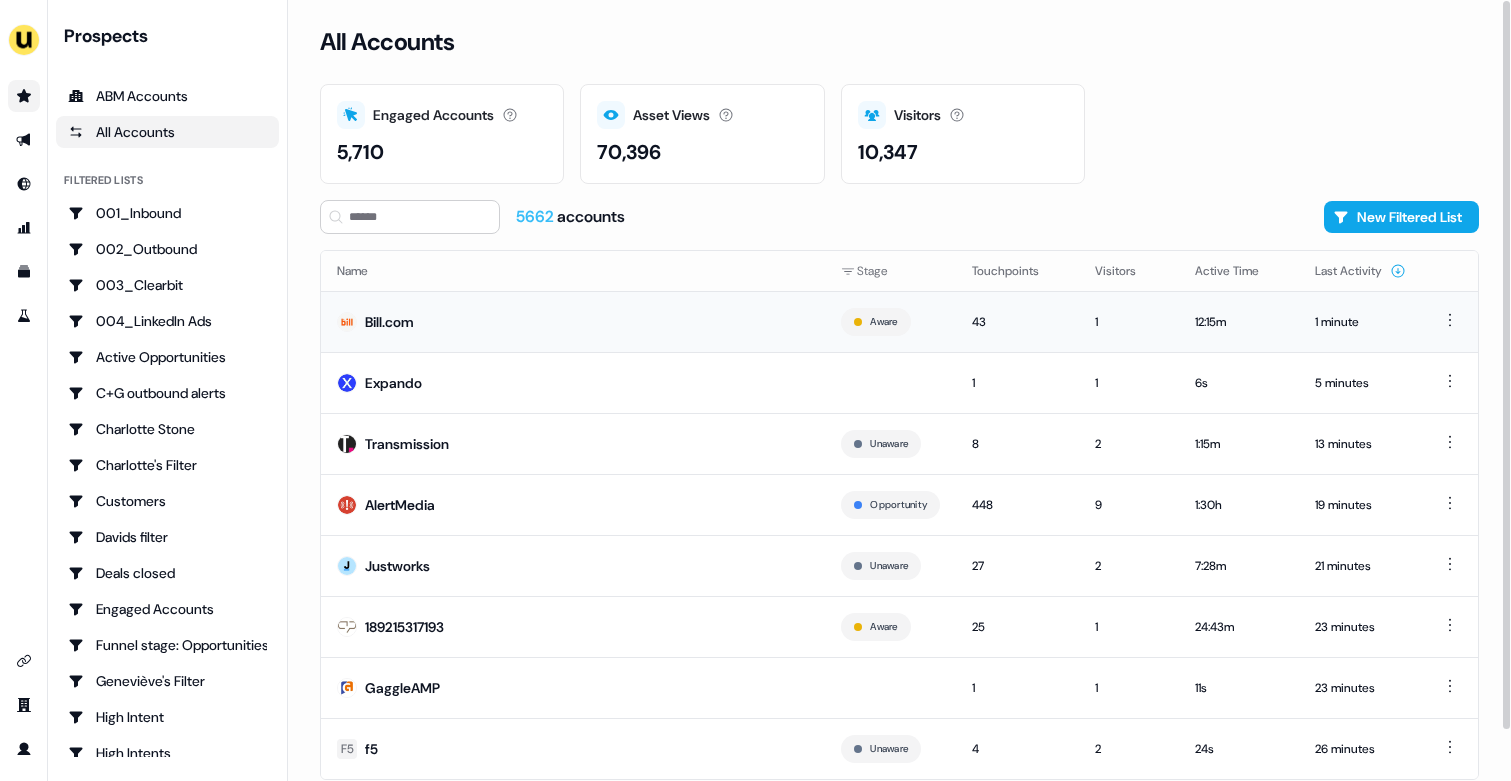 click on "Bill.com" at bounding box center (573, 321) 